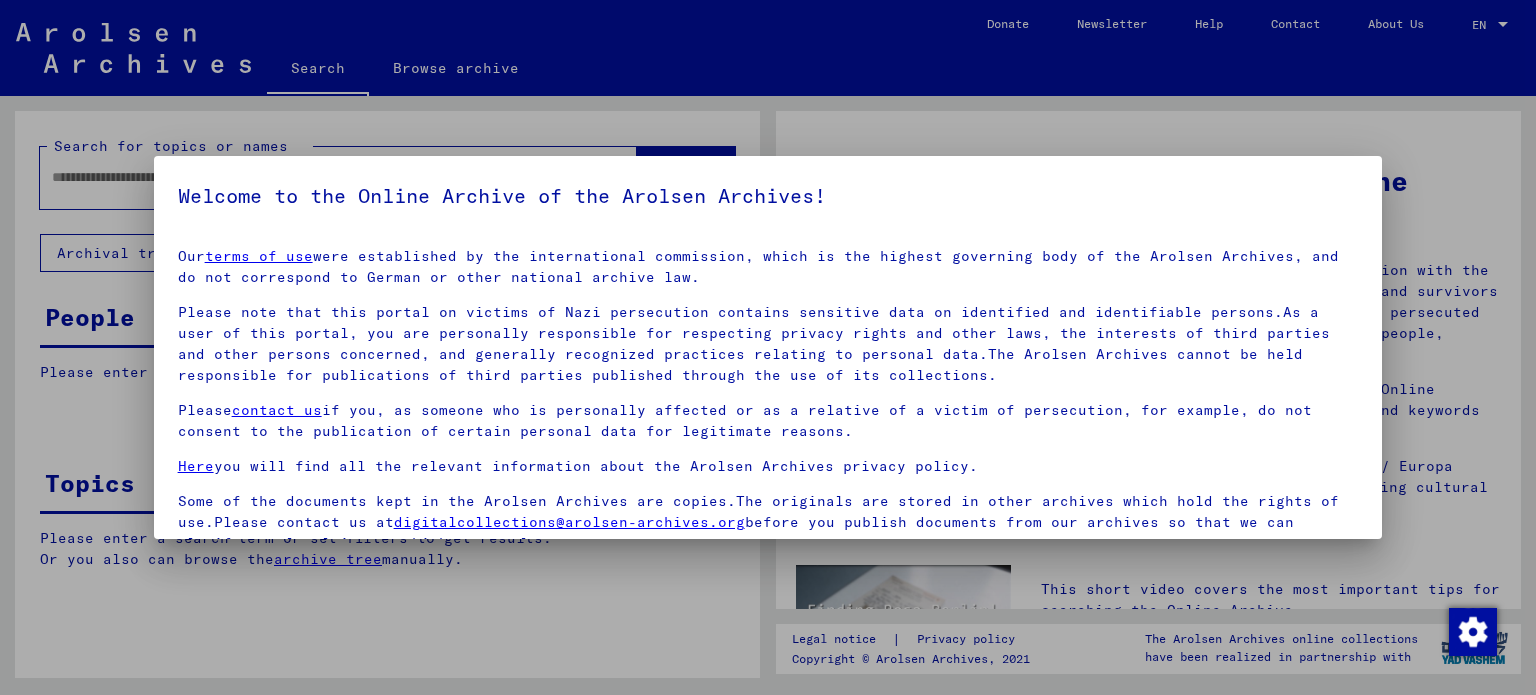 scroll, scrollTop: 0, scrollLeft: 0, axis: both 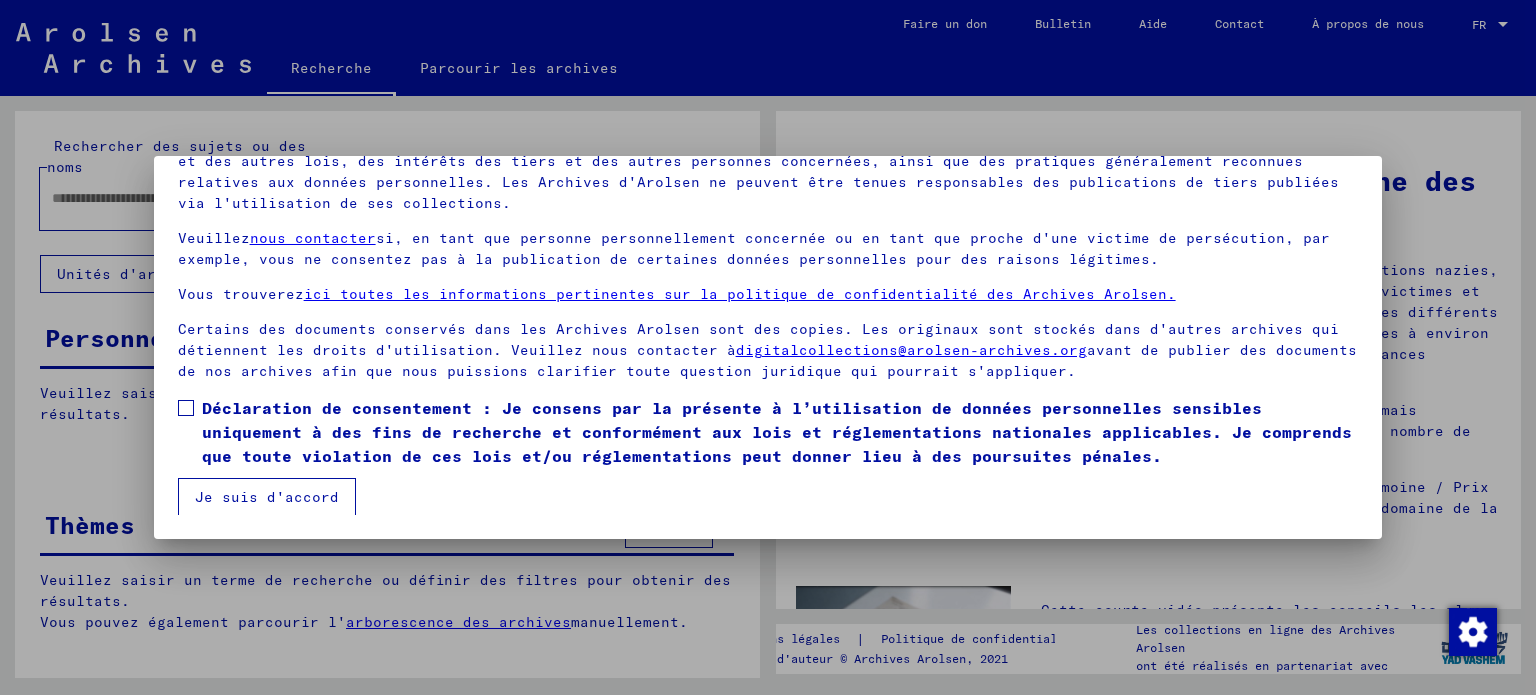 click at bounding box center [186, 408] 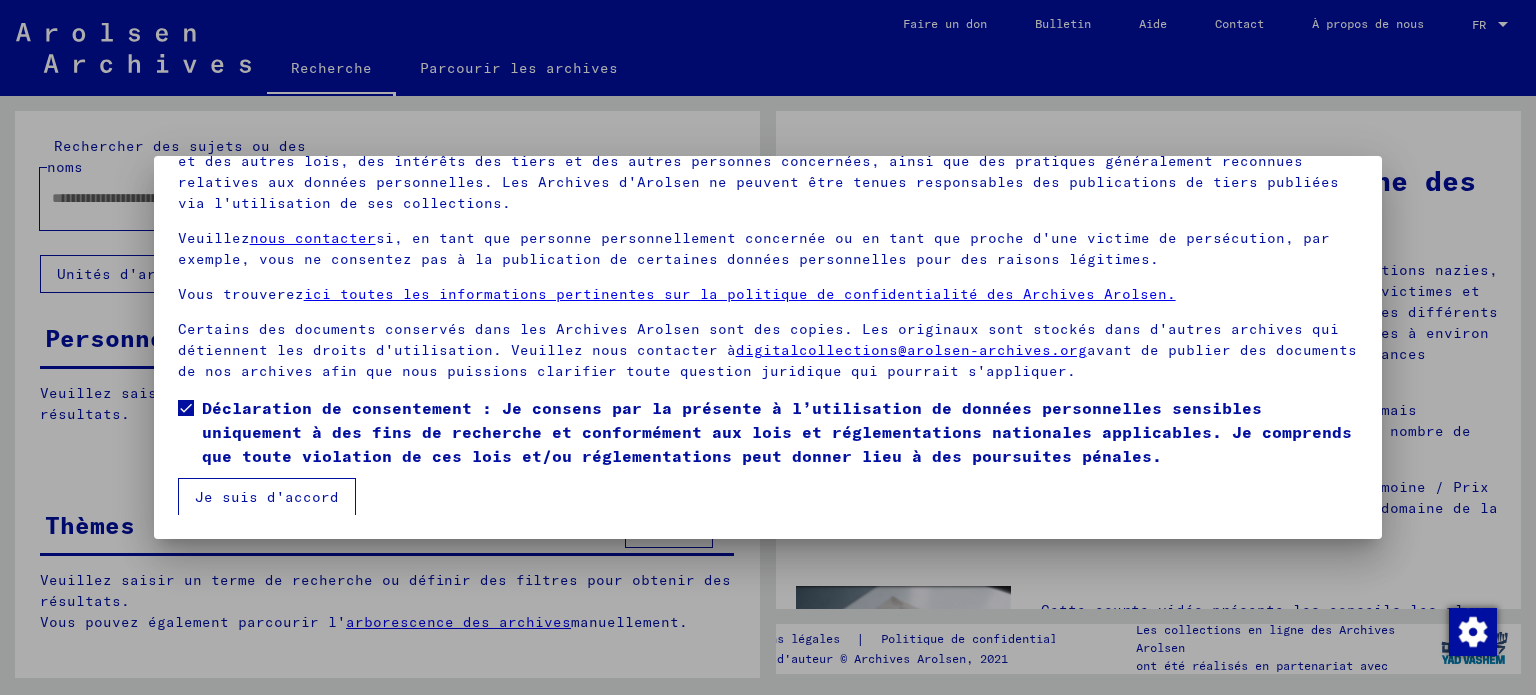click on "Je suis d'accord" at bounding box center [267, 497] 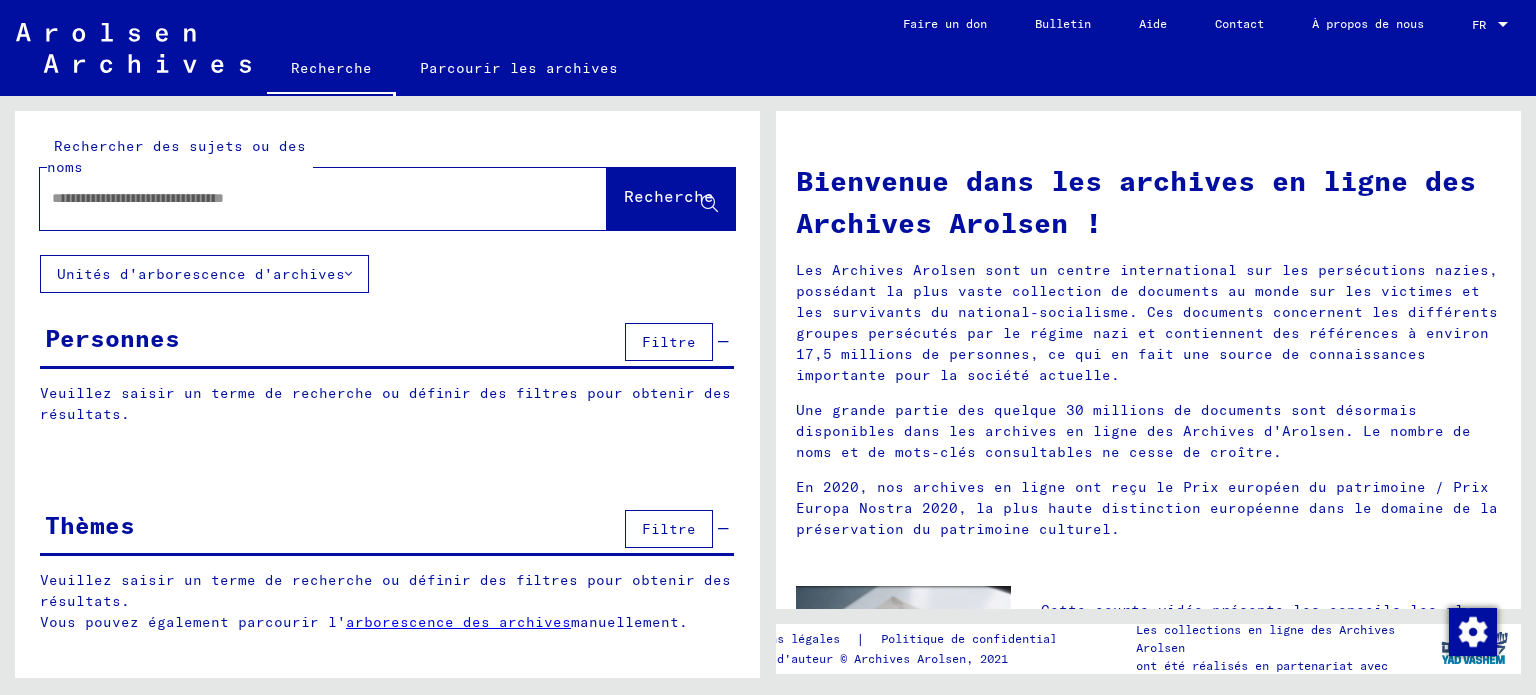 click at bounding box center [299, 198] 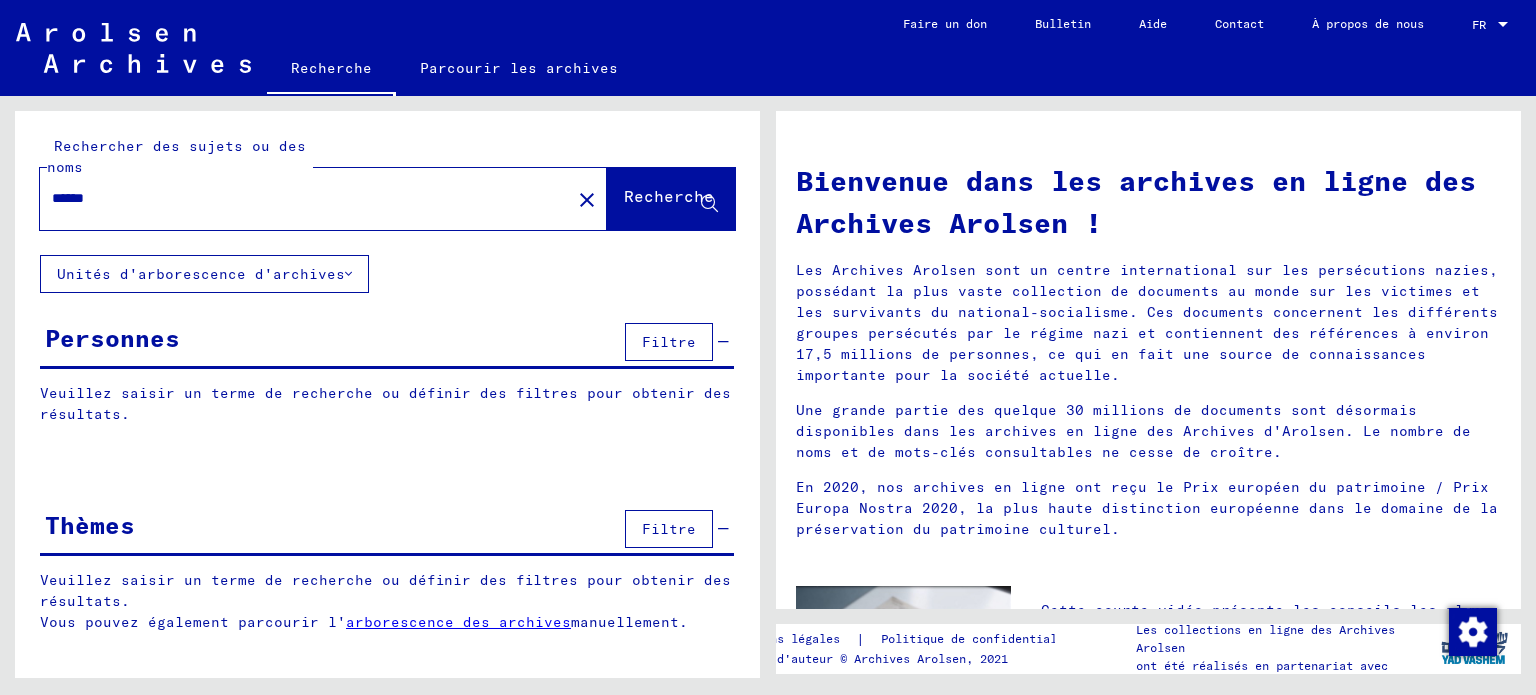 type on "******" 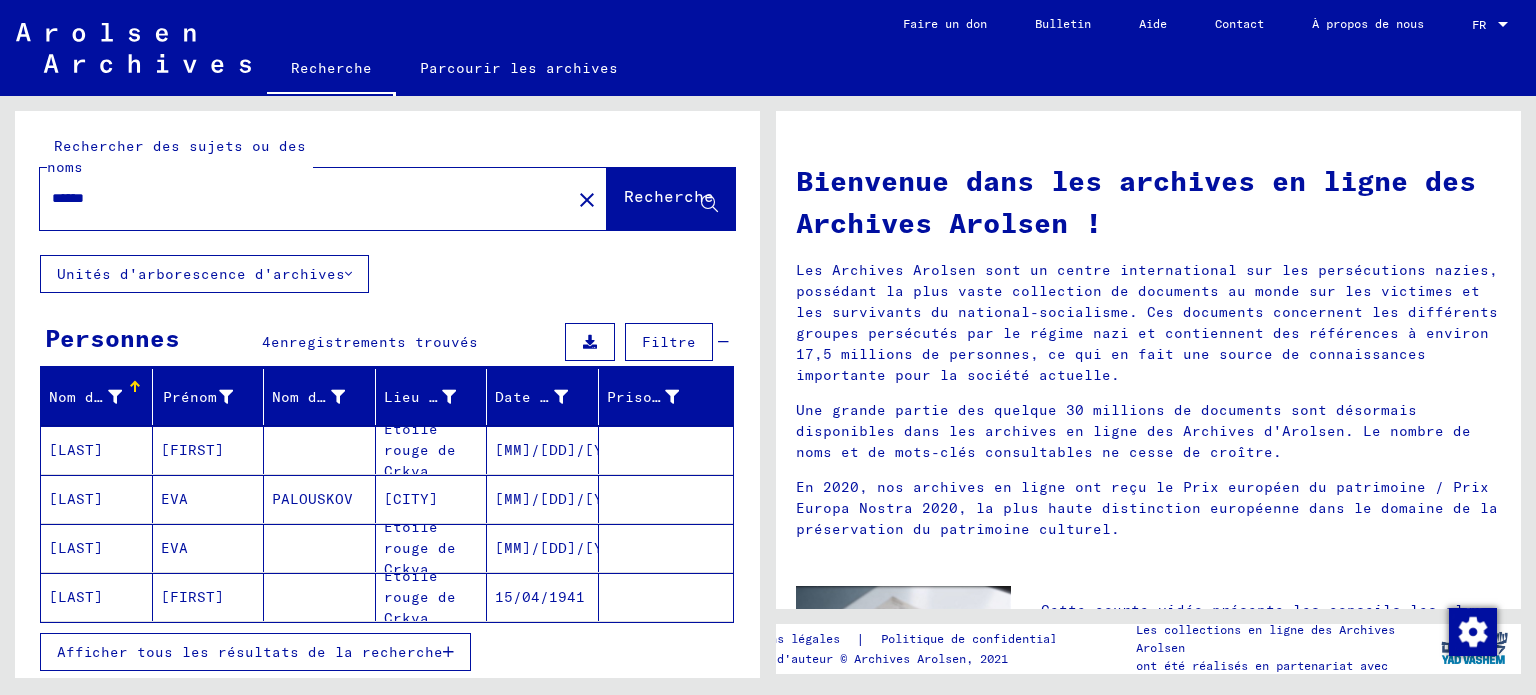 click on "[FIRST]" at bounding box center [174, 499] 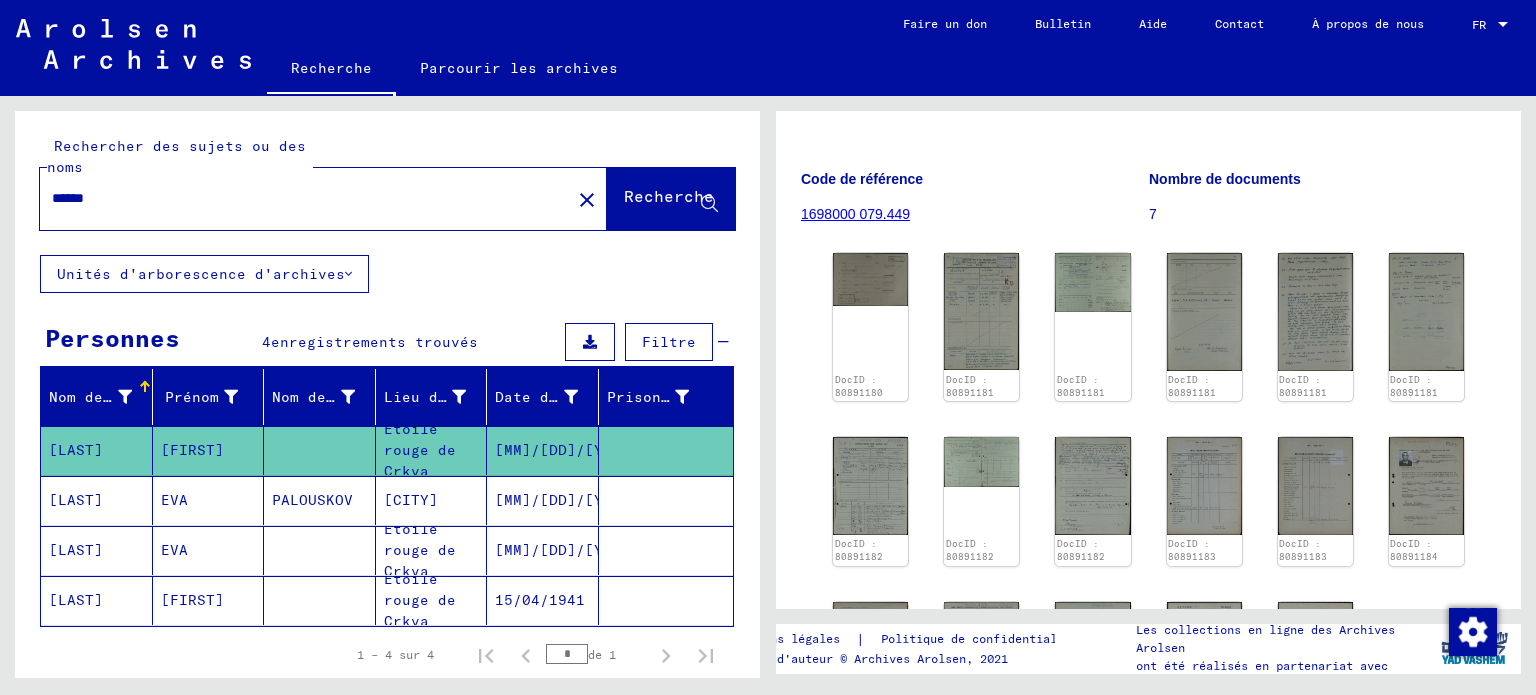 scroll, scrollTop: 258, scrollLeft: 0, axis: vertical 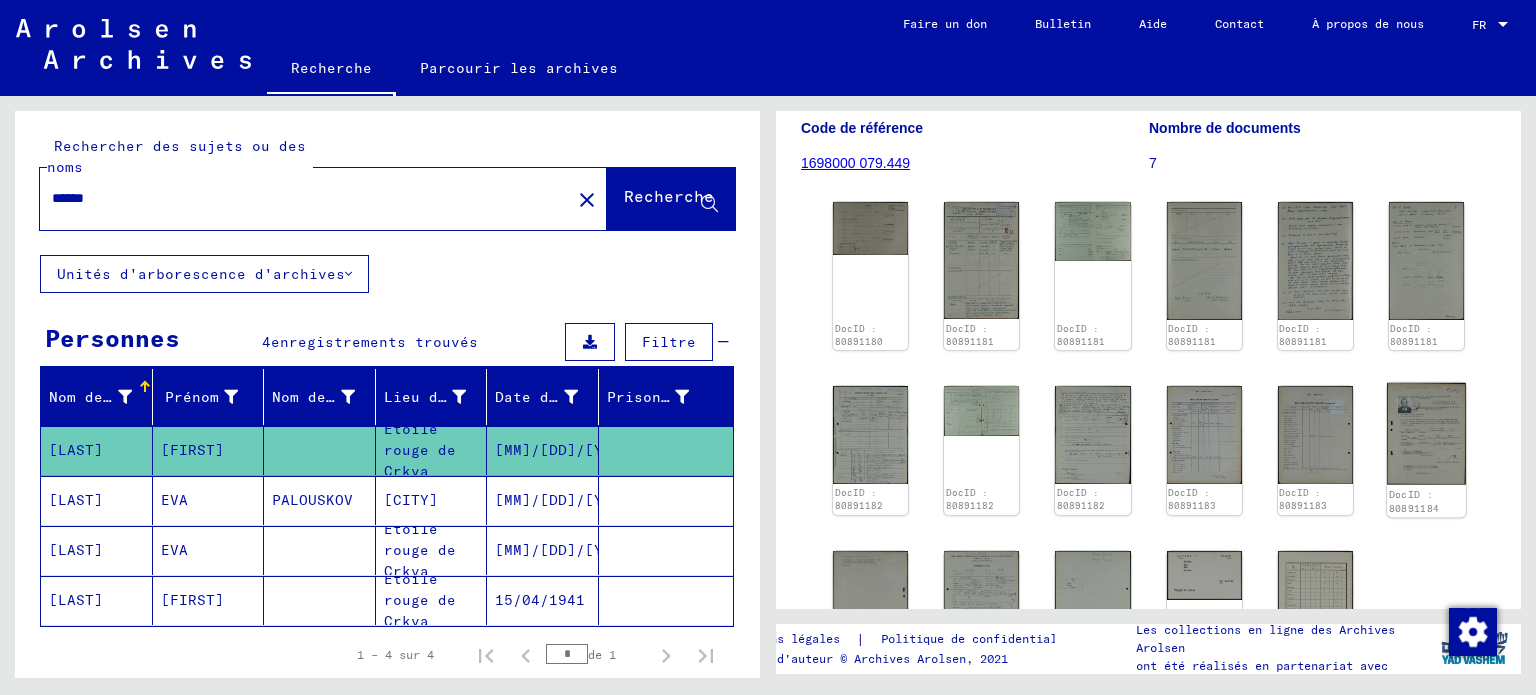 click 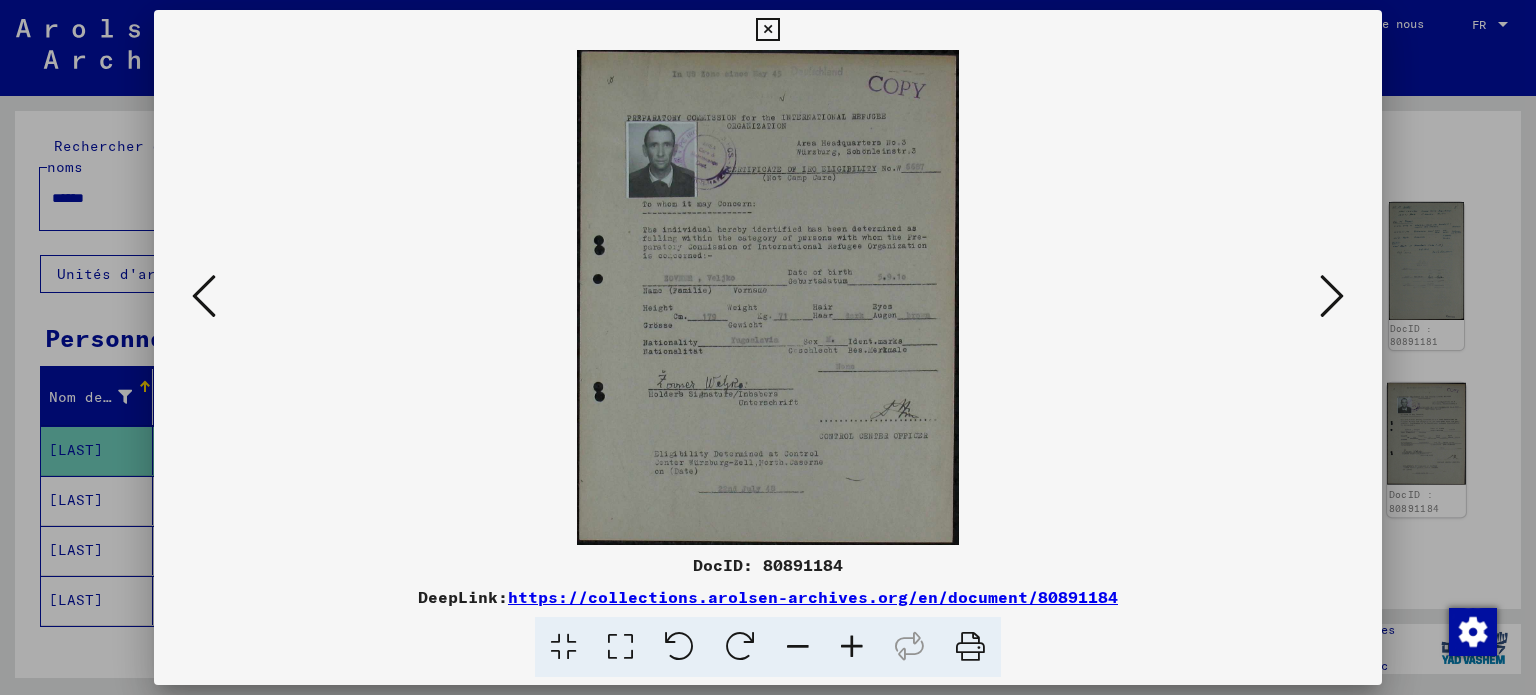 click at bounding box center [768, 347] 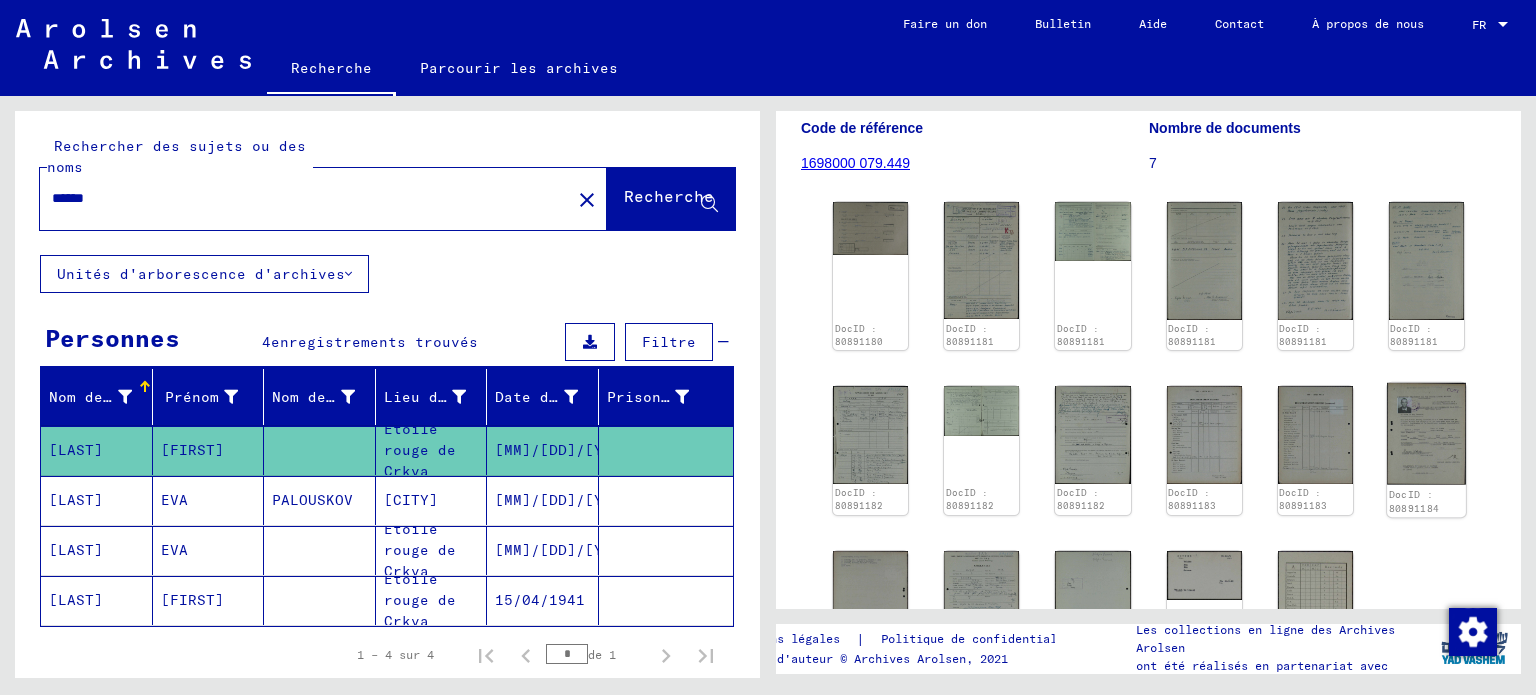 click 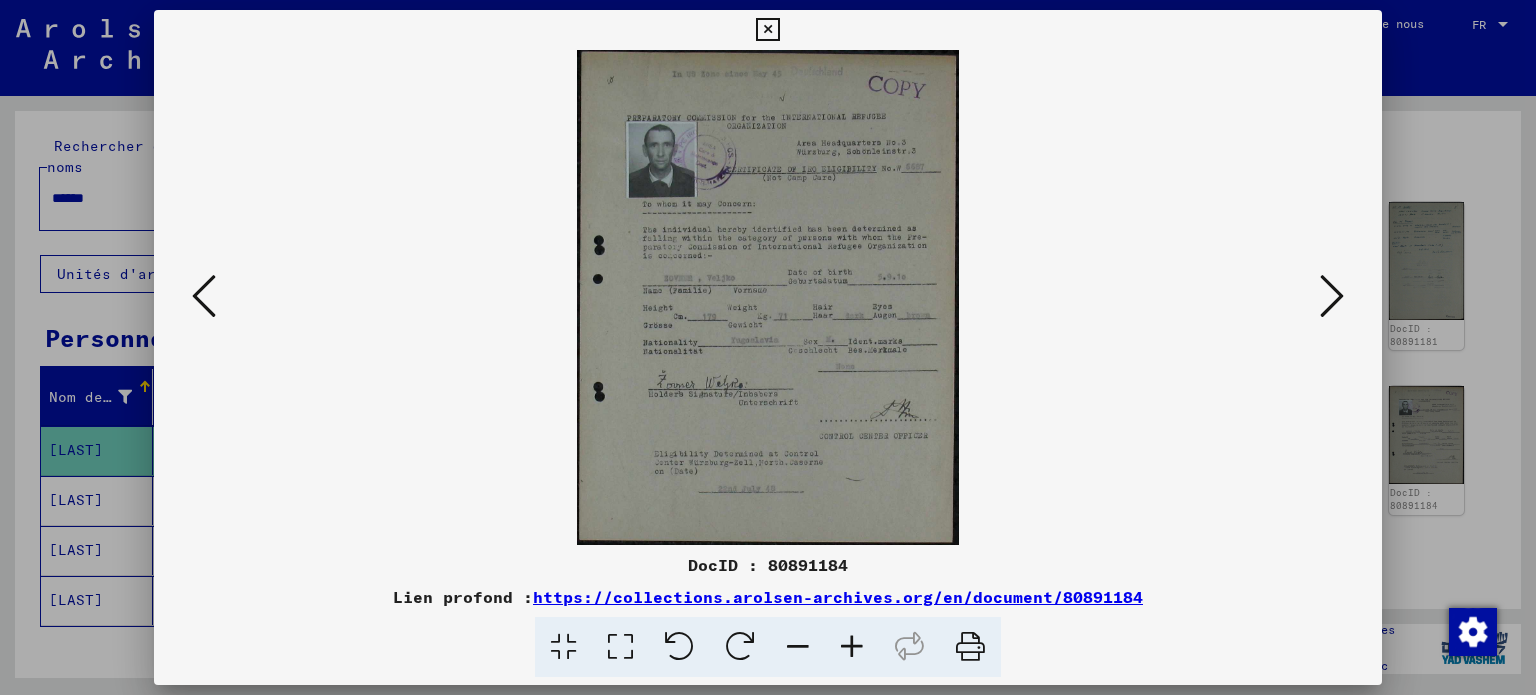 click at bounding box center [970, 647] 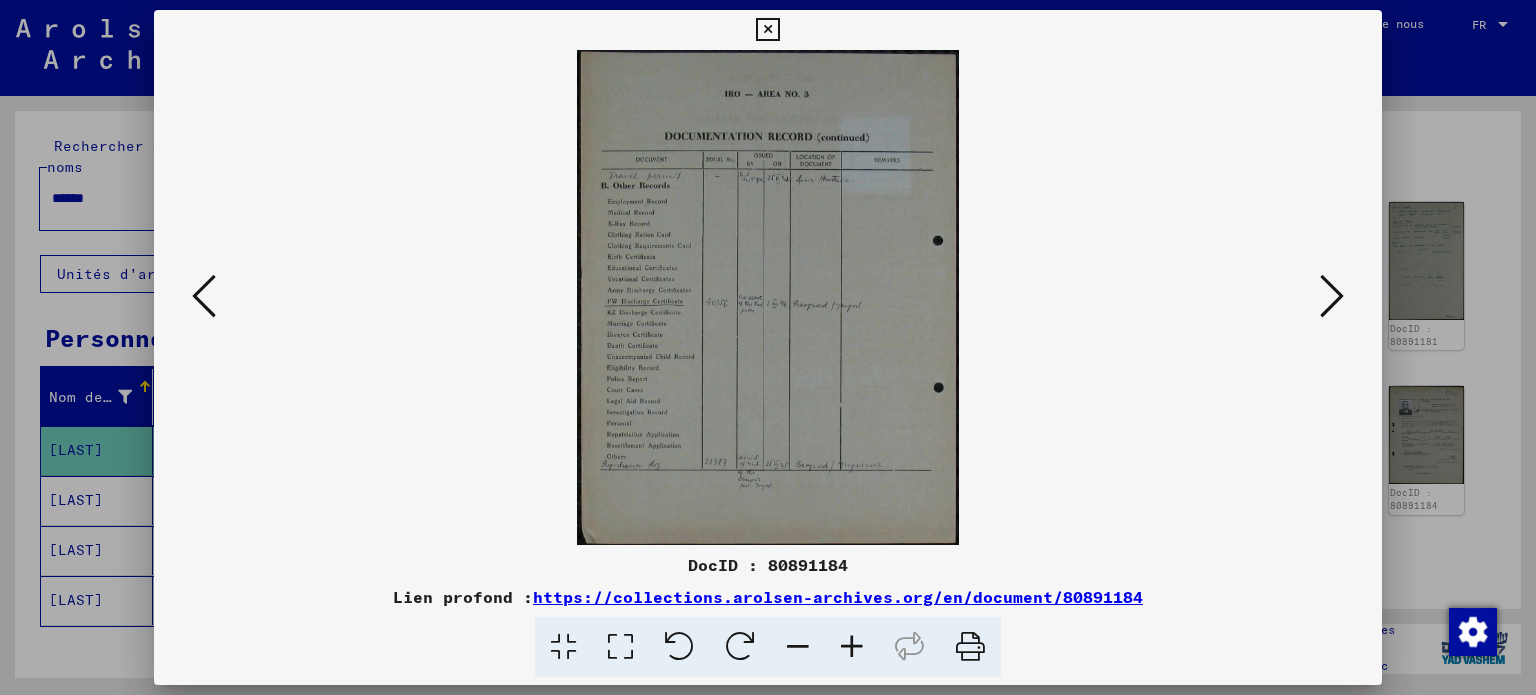 click at bounding box center (970, 647) 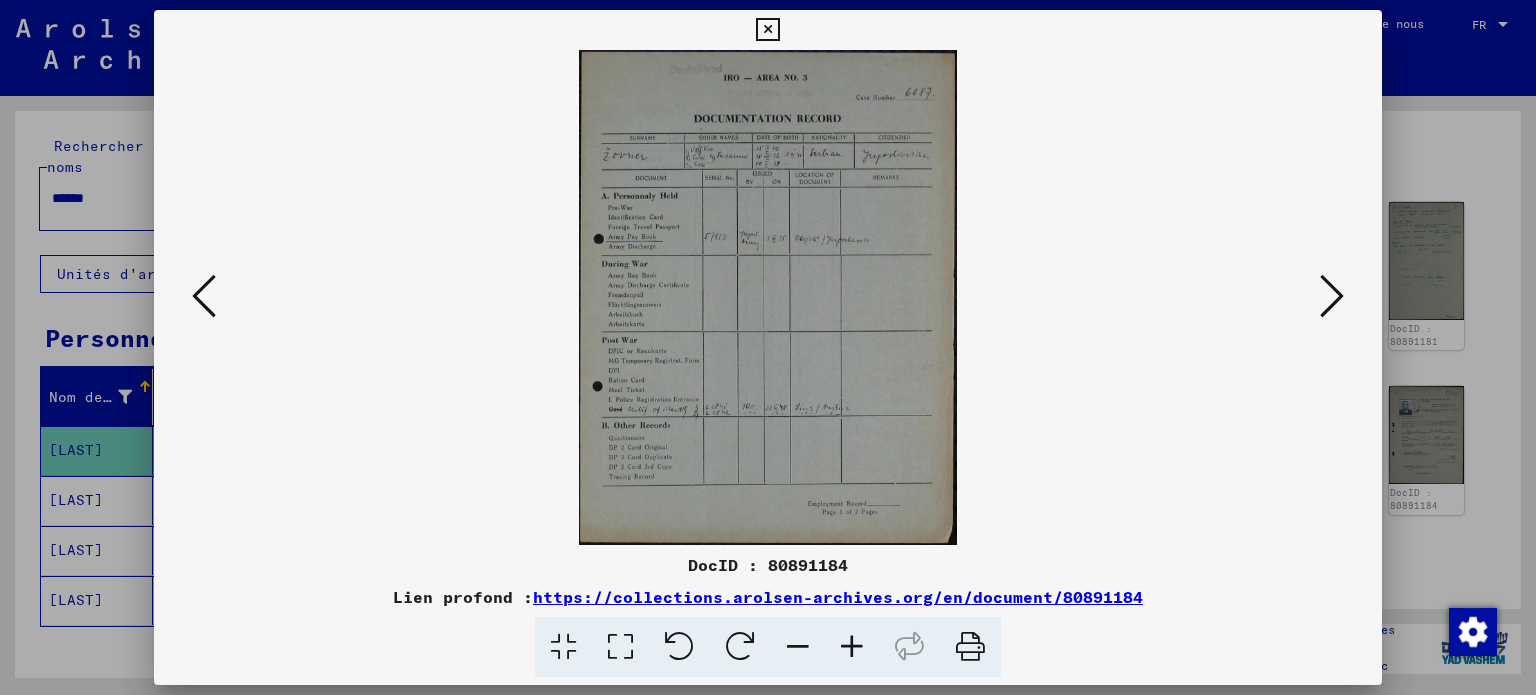 click at bounding box center (1332, 296) 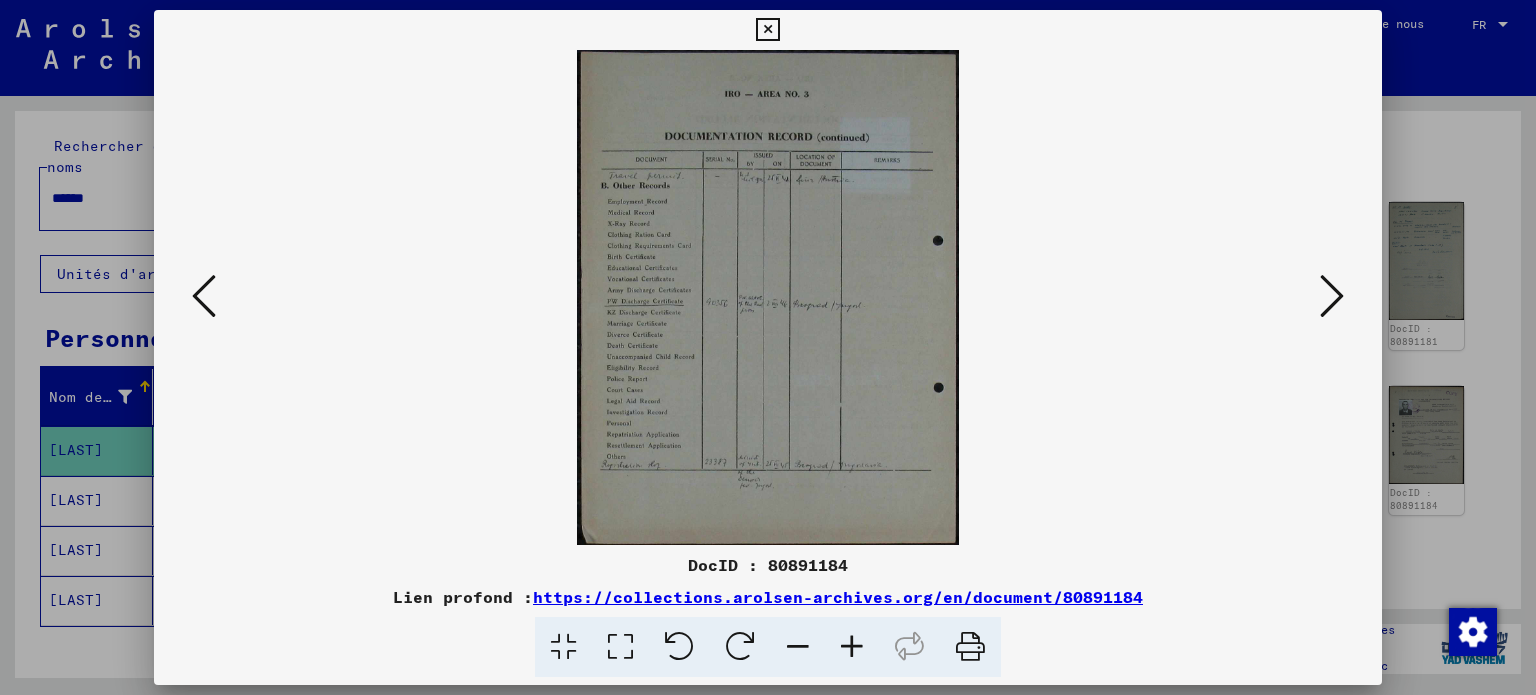 click at bounding box center (204, 296) 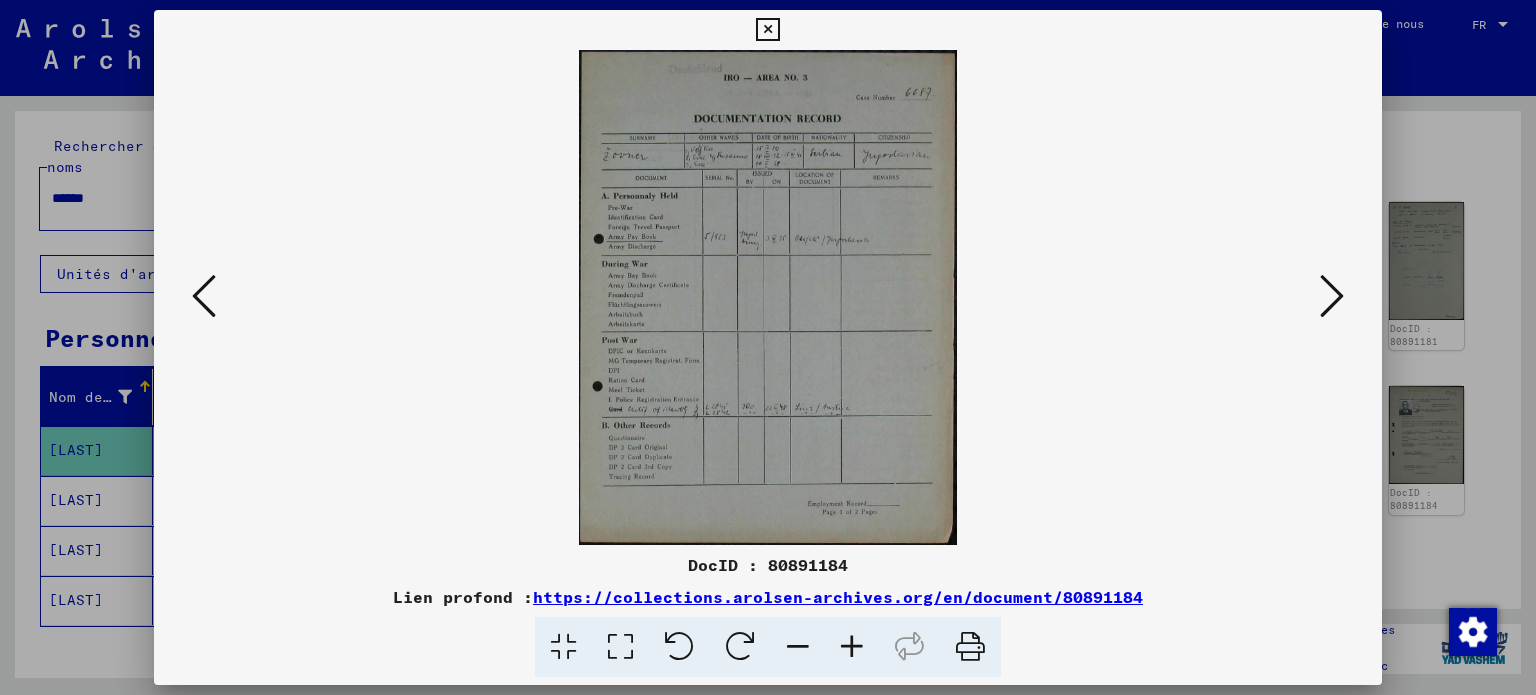 click at bounding box center [970, 647] 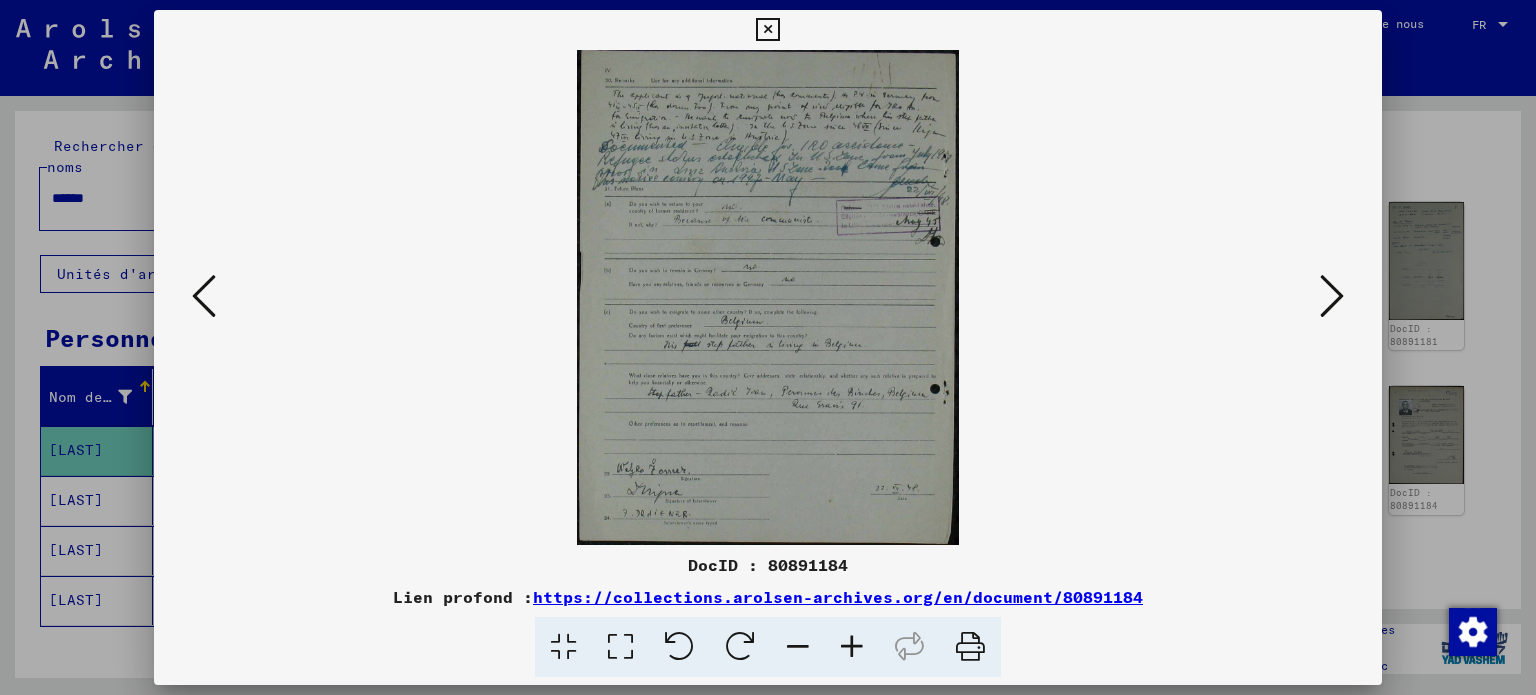 click at bounding box center [970, 647] 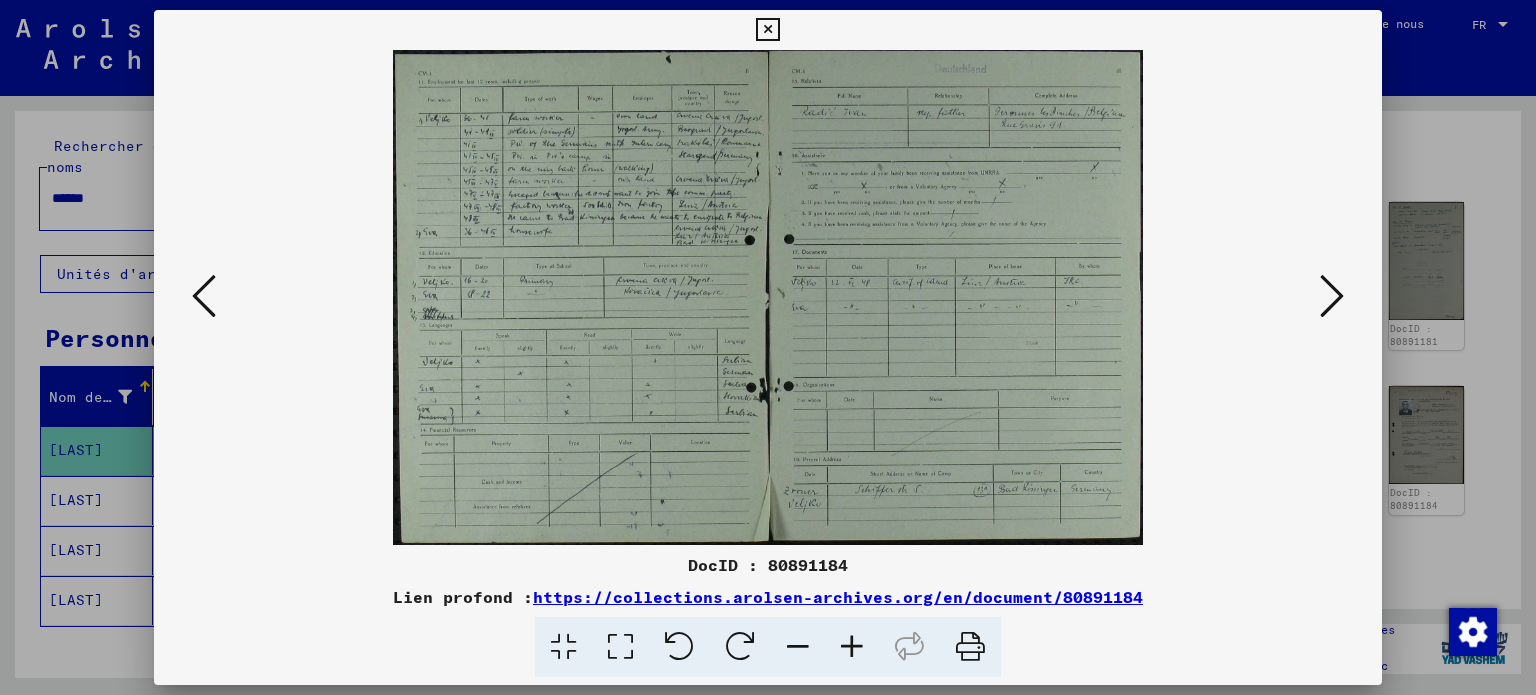 click at bounding box center (970, 647) 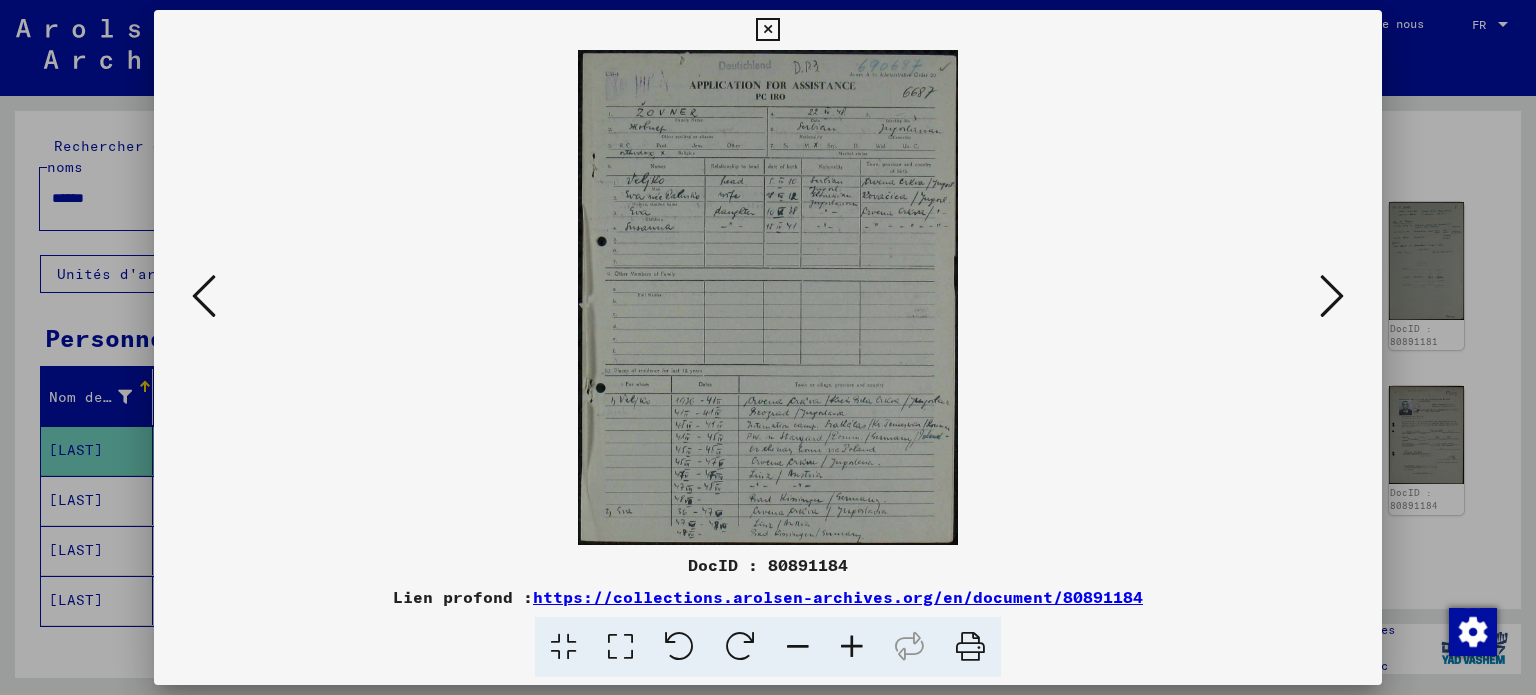click at bounding box center (970, 647) 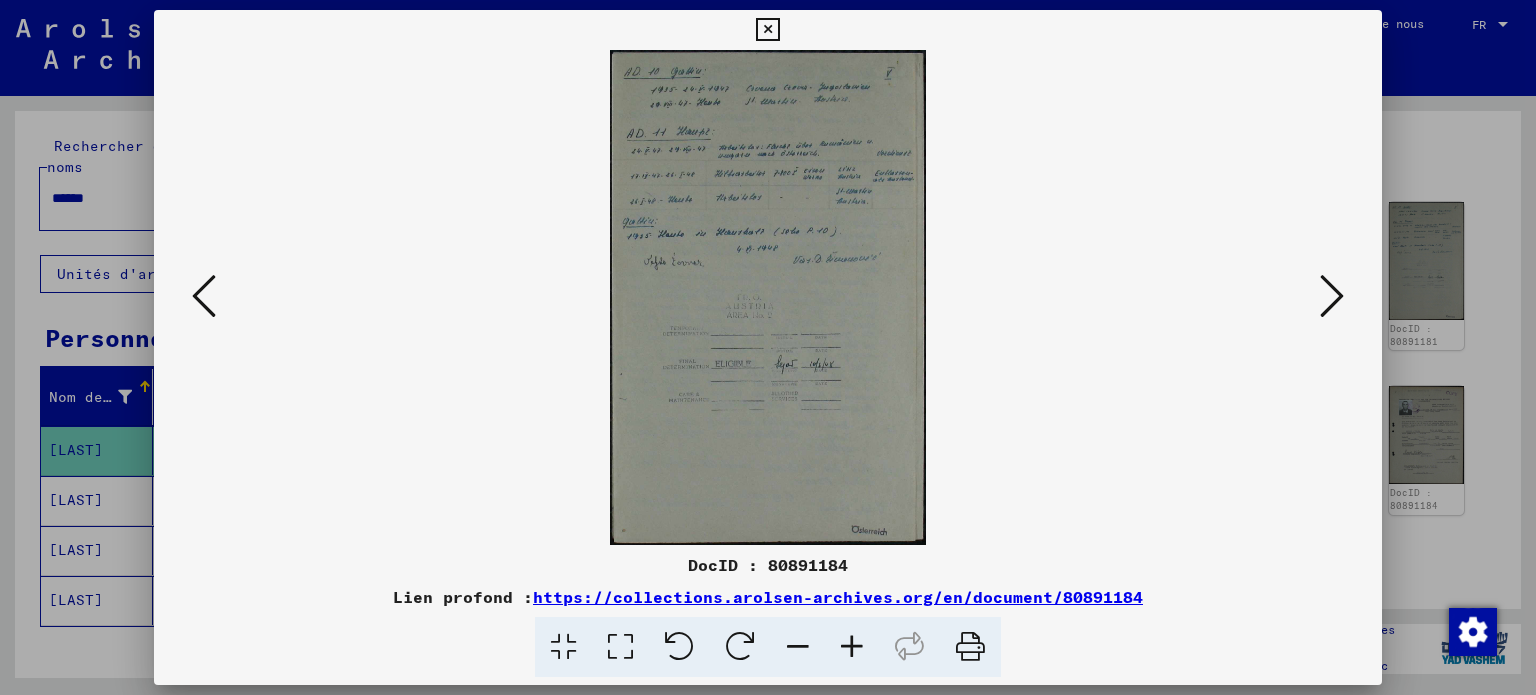 click at bounding box center (970, 647) 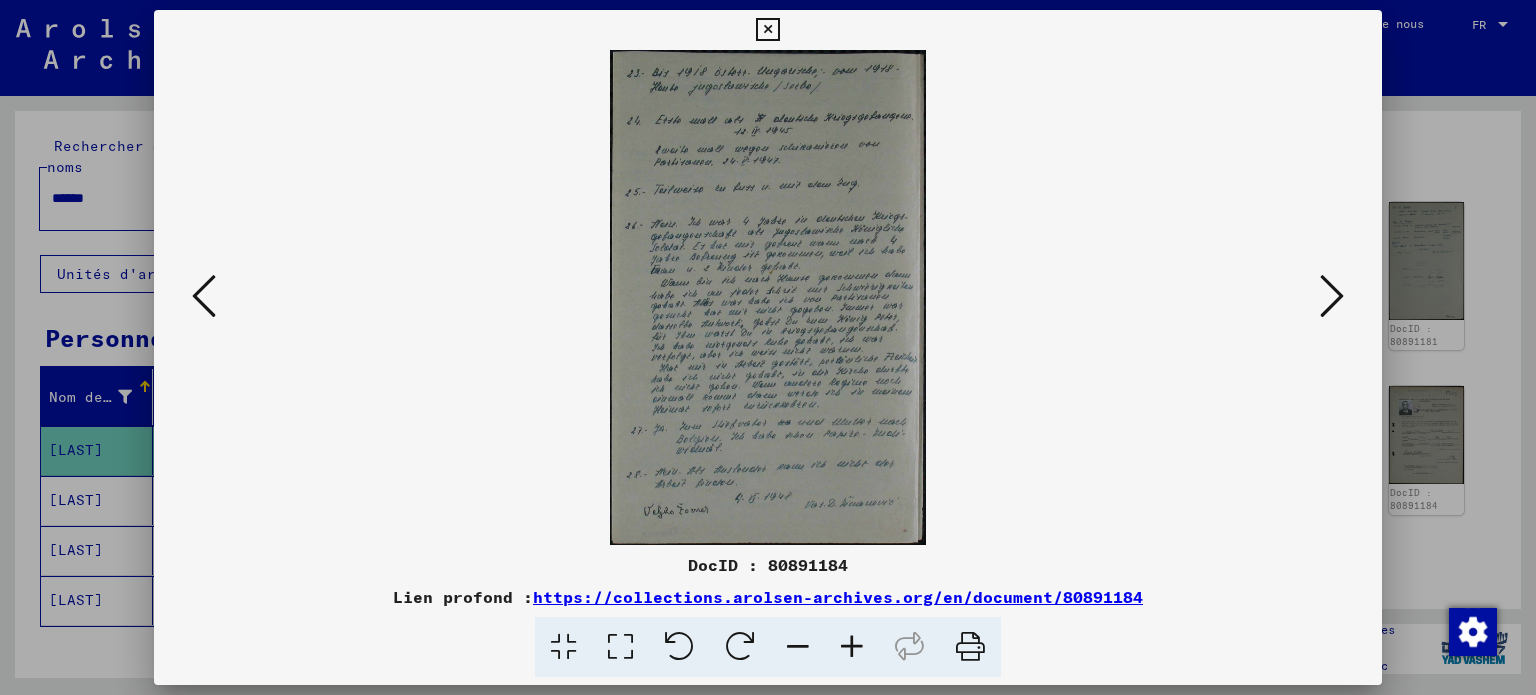 click at bounding box center [970, 647] 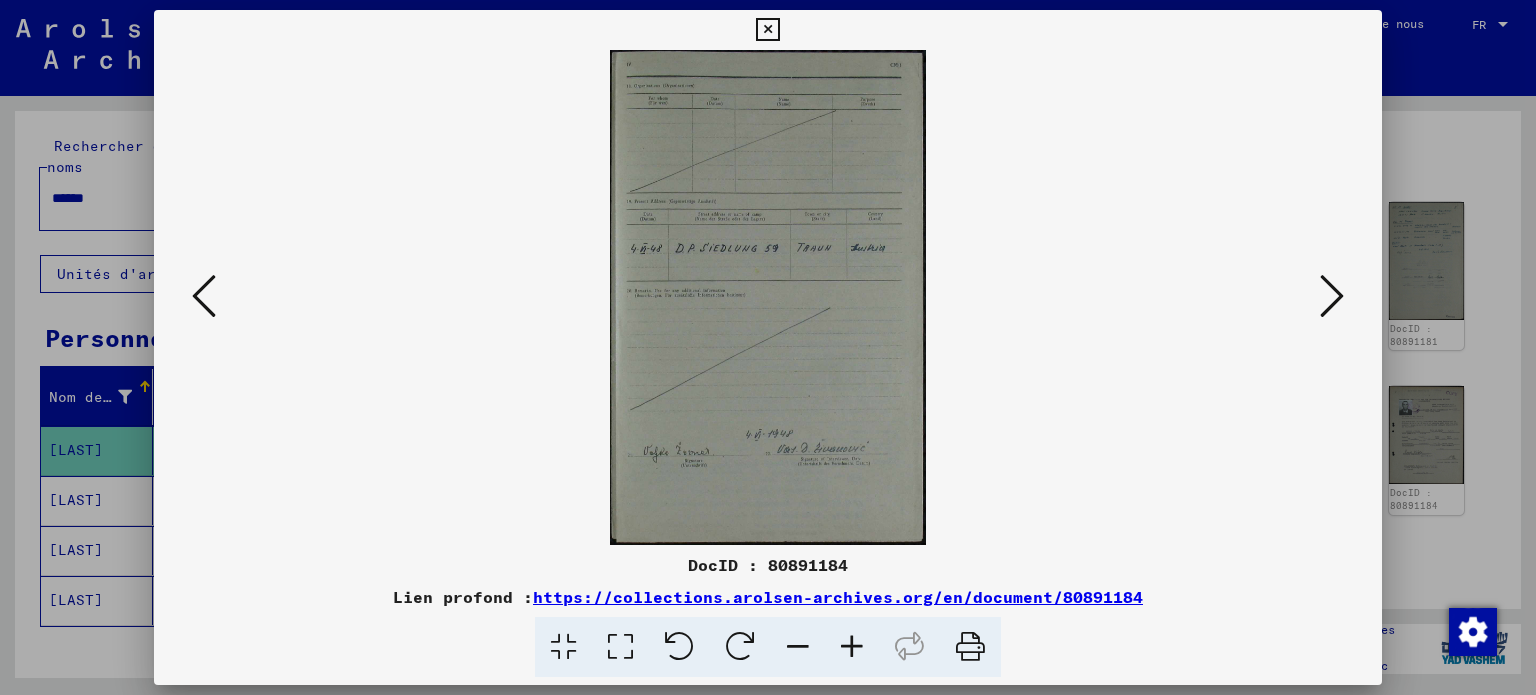 click at bounding box center (970, 647) 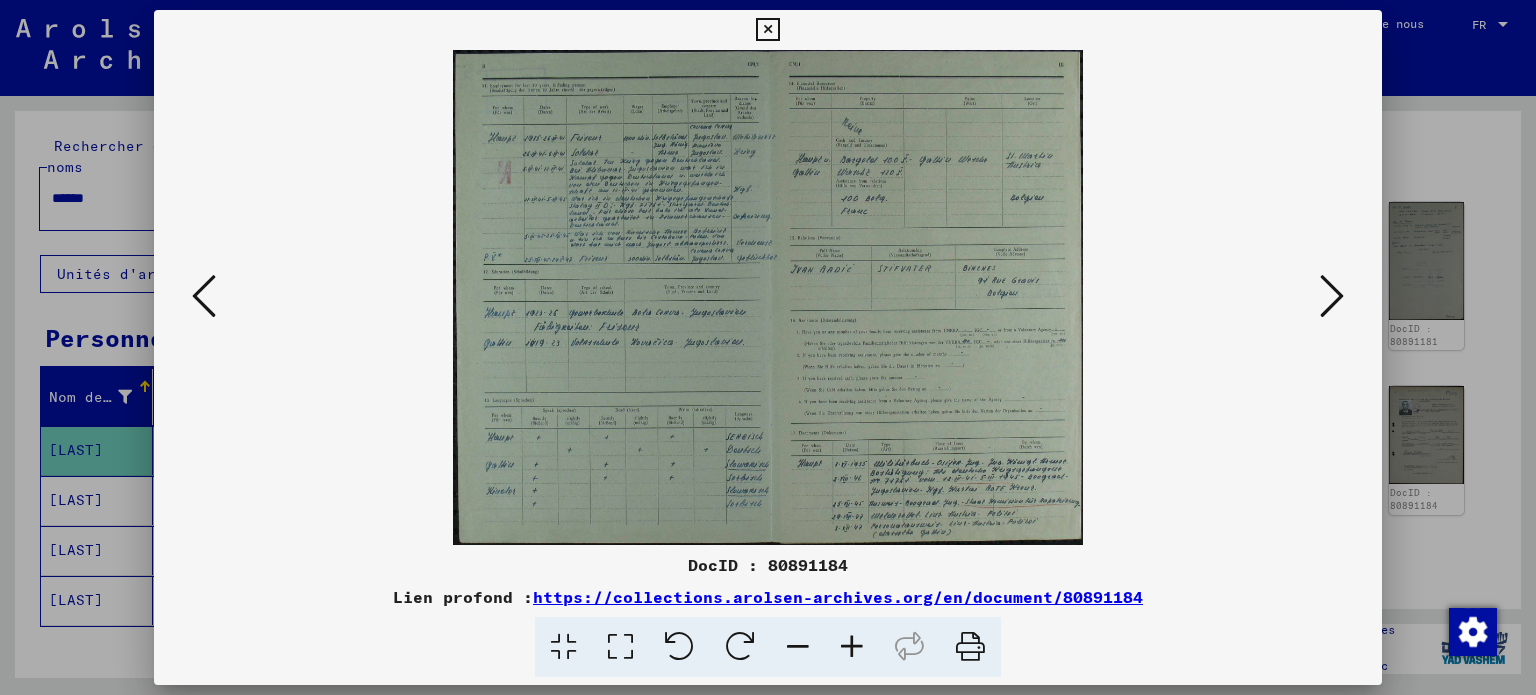 drag, startPoint x: 963, startPoint y: 646, endPoint x: 1278, endPoint y: 634, distance: 315.2285 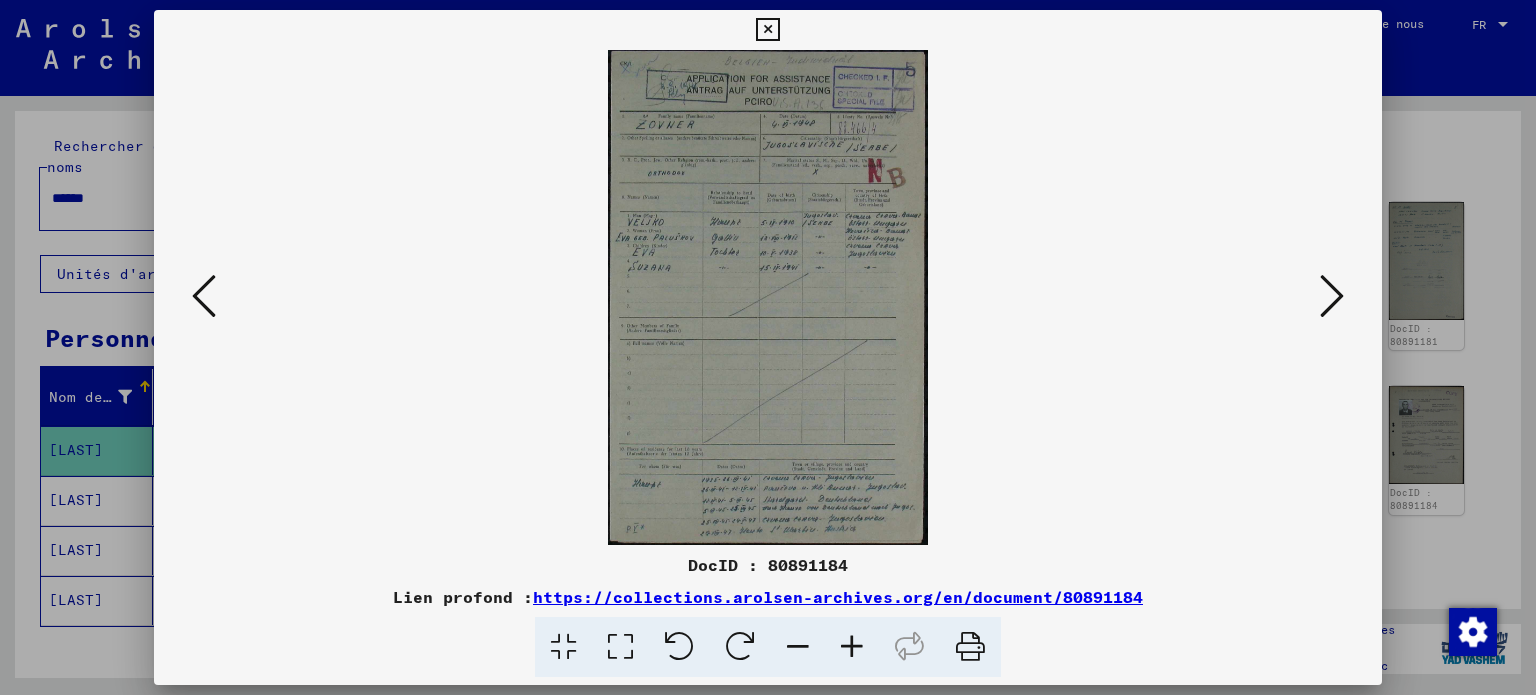 click at bounding box center (970, 647) 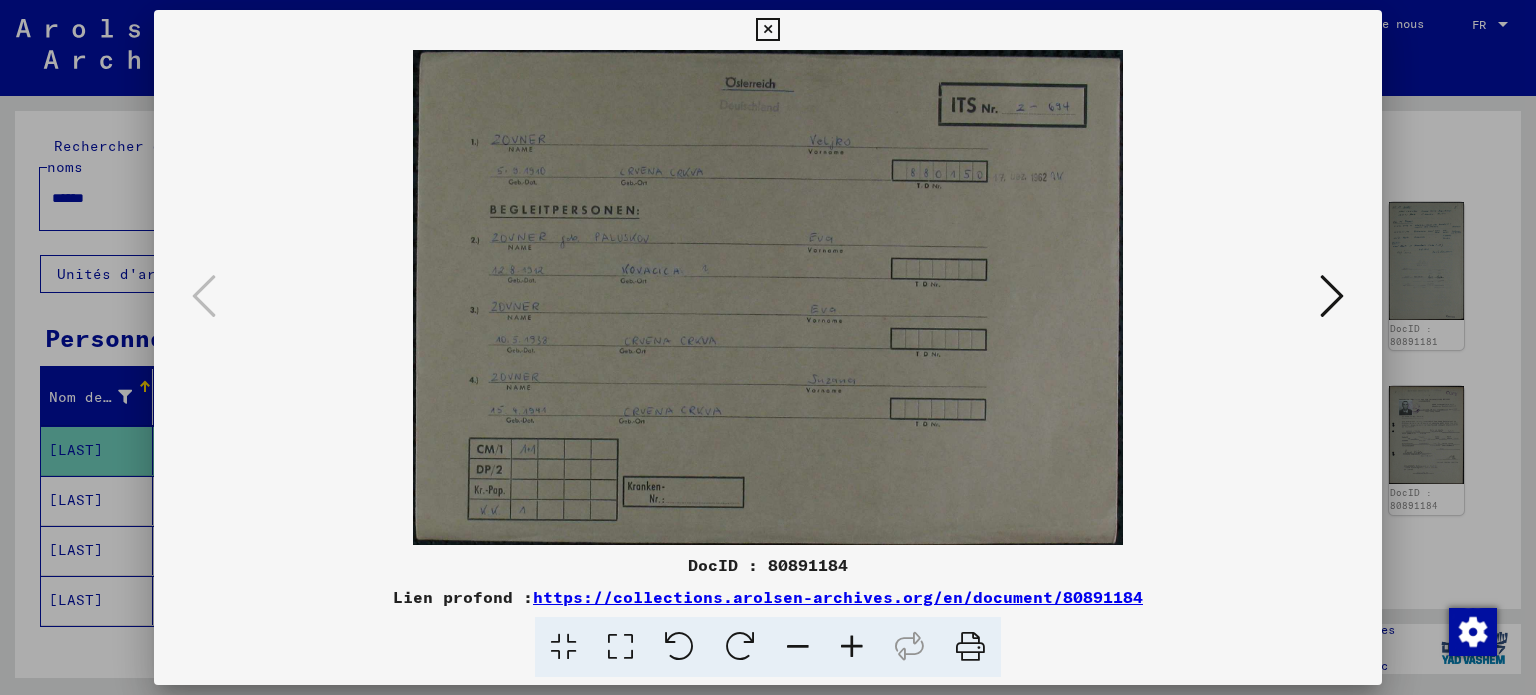 click at bounding box center [970, 647] 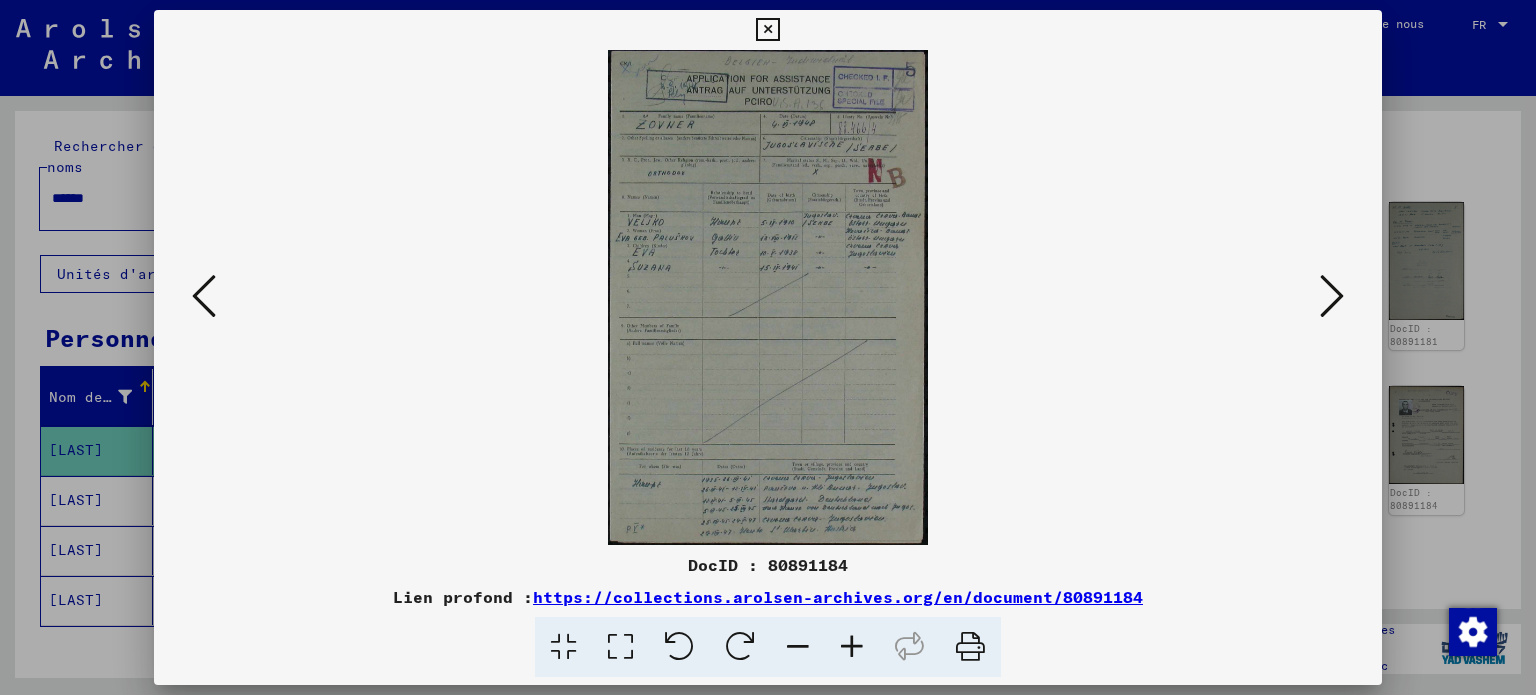 click at bounding box center (1332, 296) 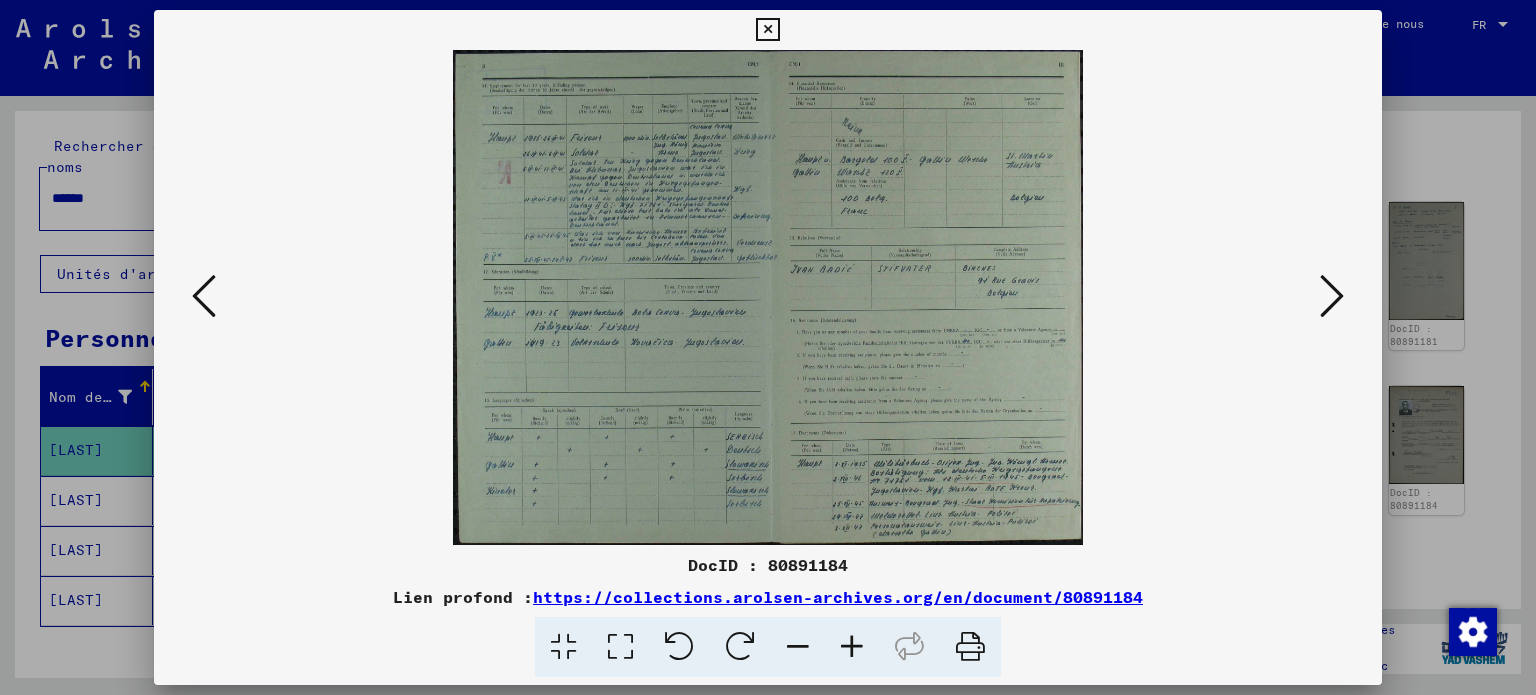 click at bounding box center [1332, 296] 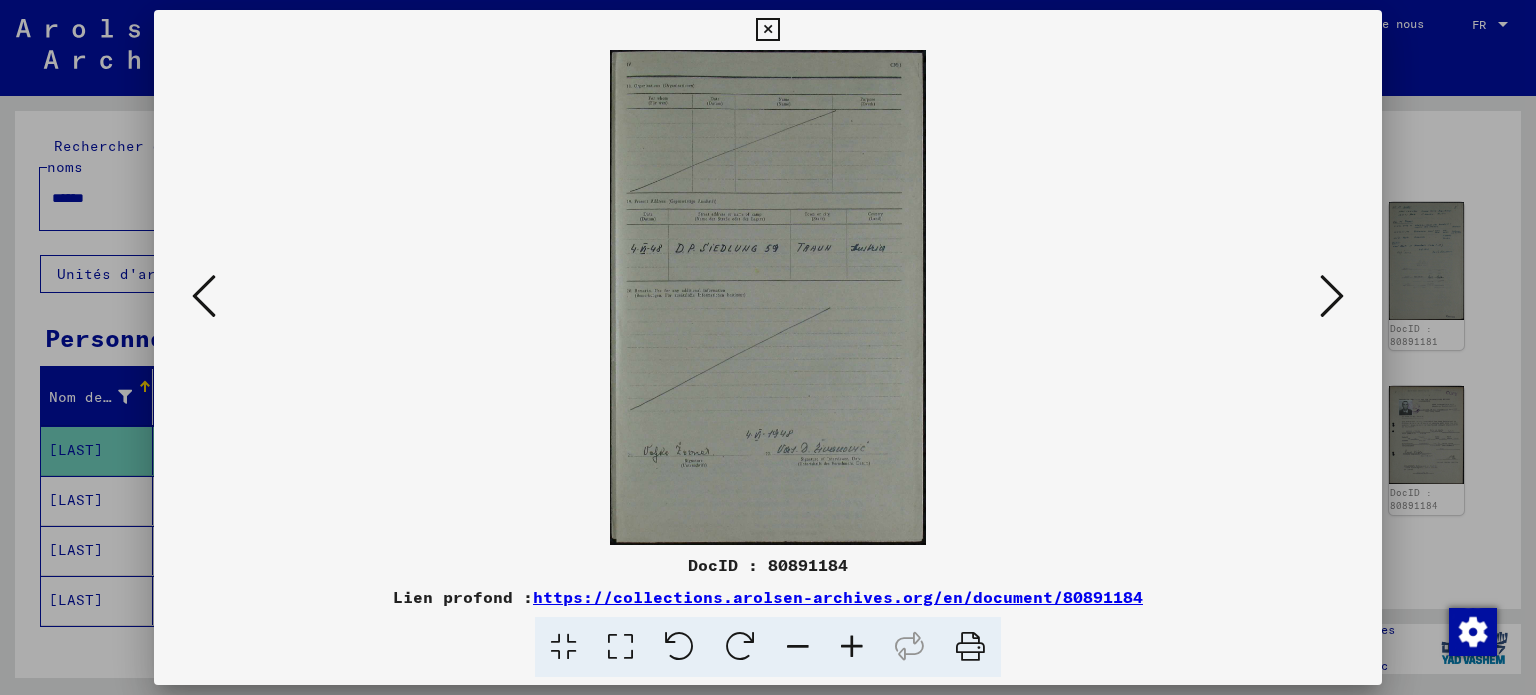 click at bounding box center [1332, 296] 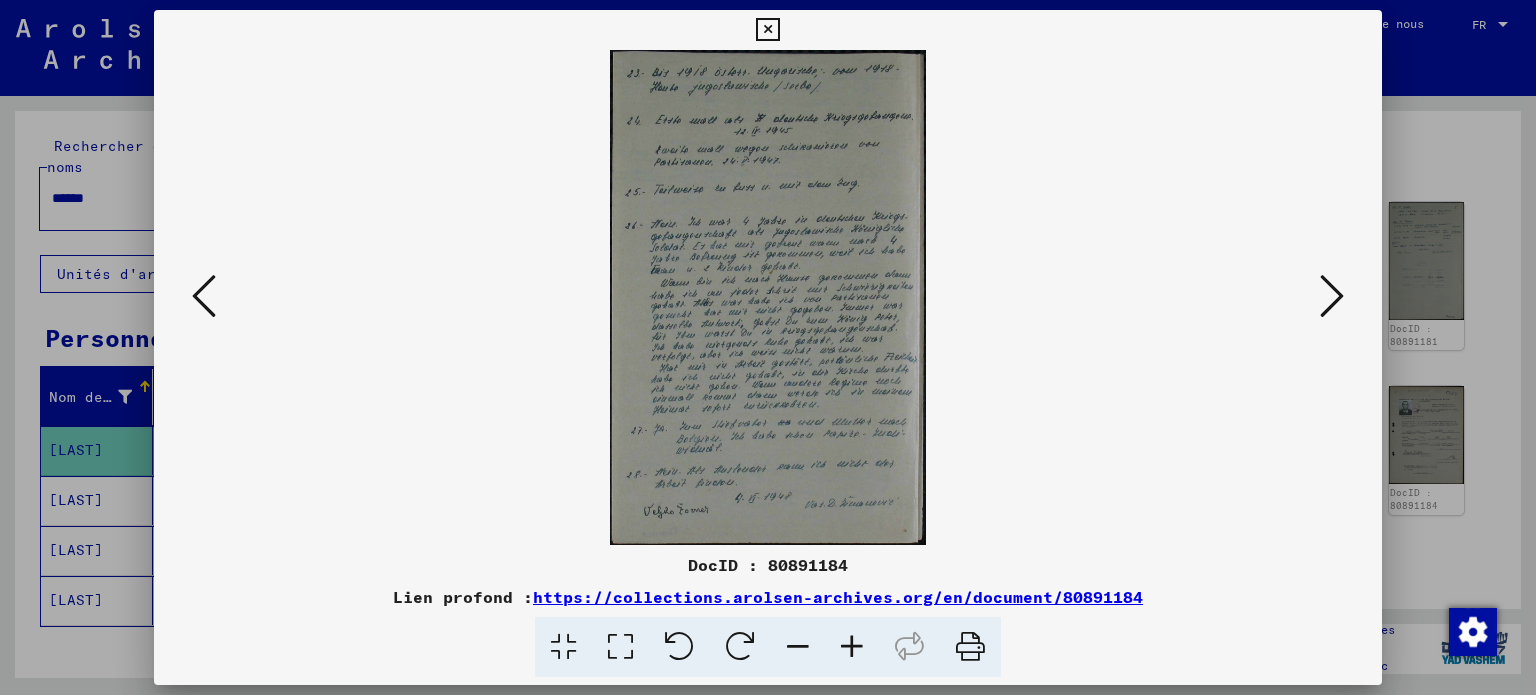 click at bounding box center [1332, 296] 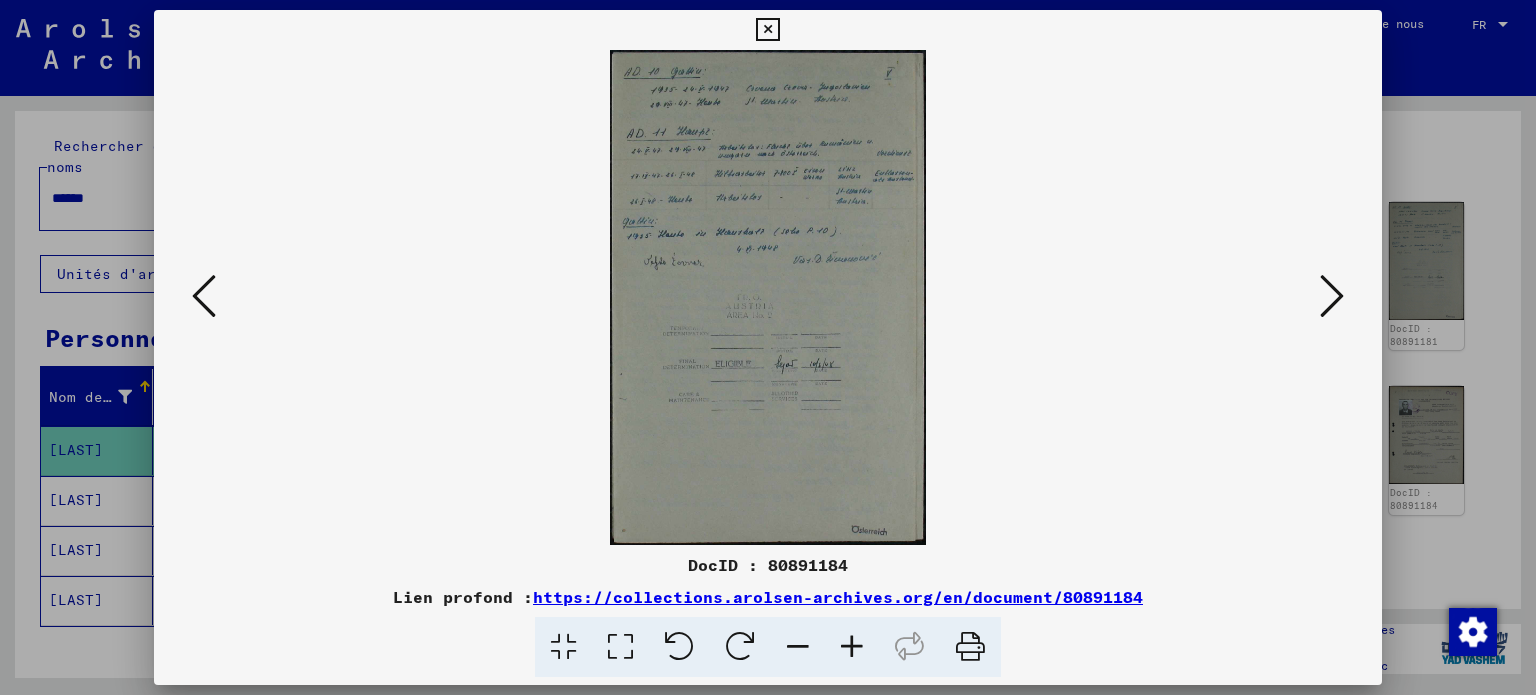 click at bounding box center (1332, 296) 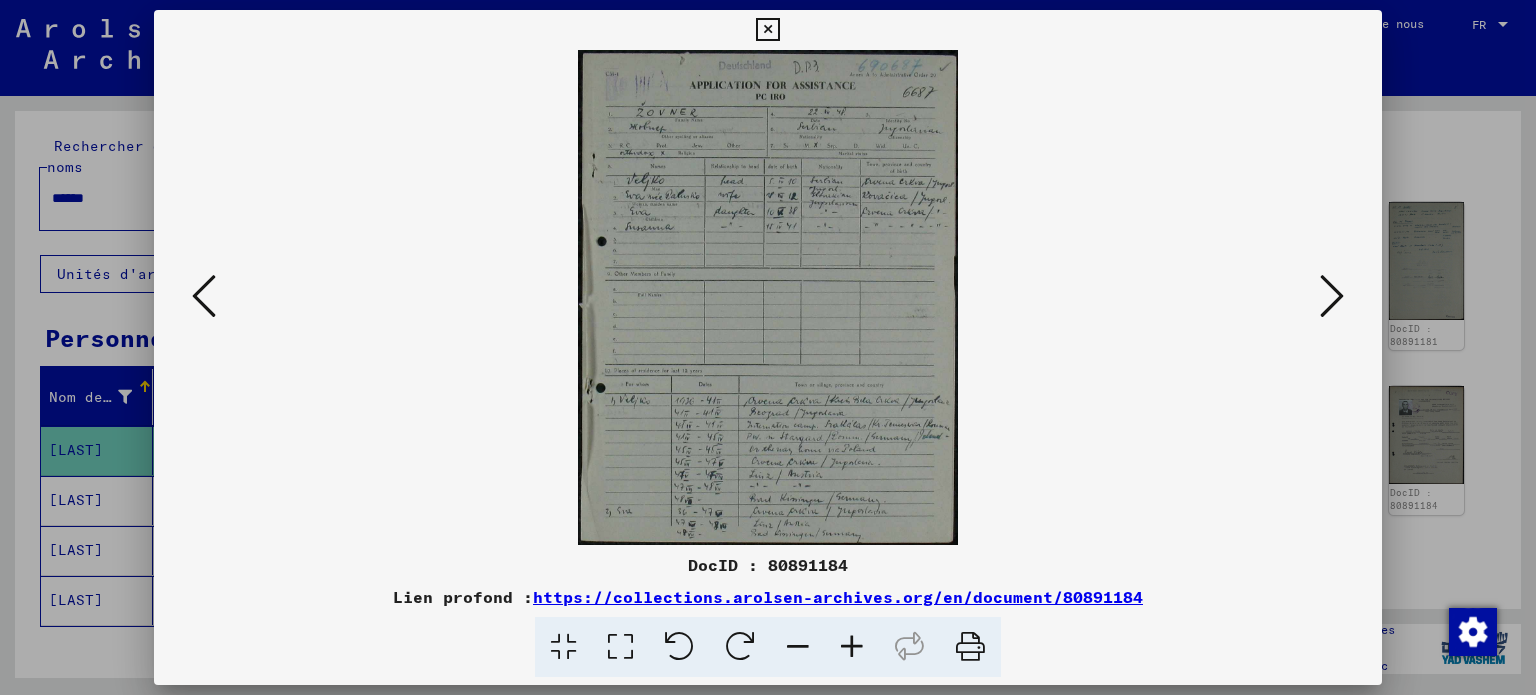 click at bounding box center [1332, 296] 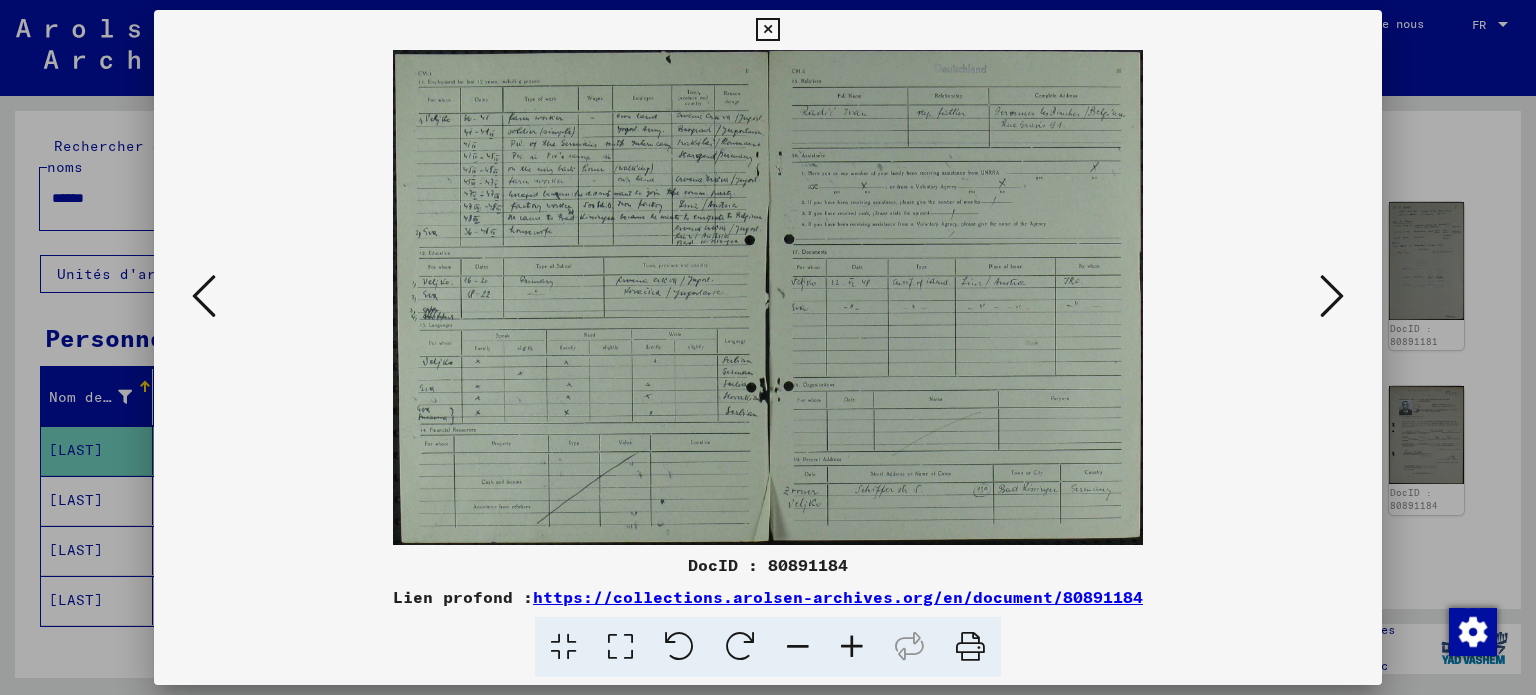 click at bounding box center [1332, 296] 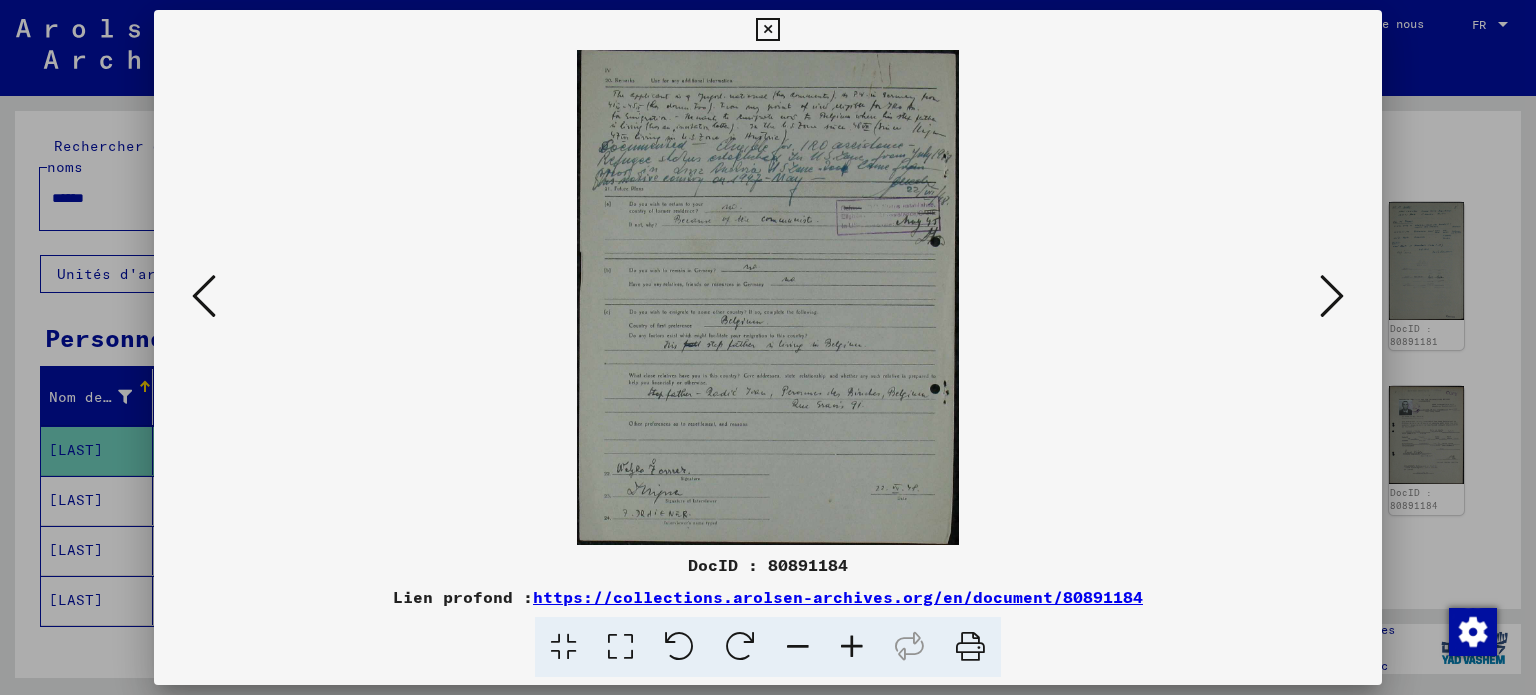 click at bounding box center [1332, 296] 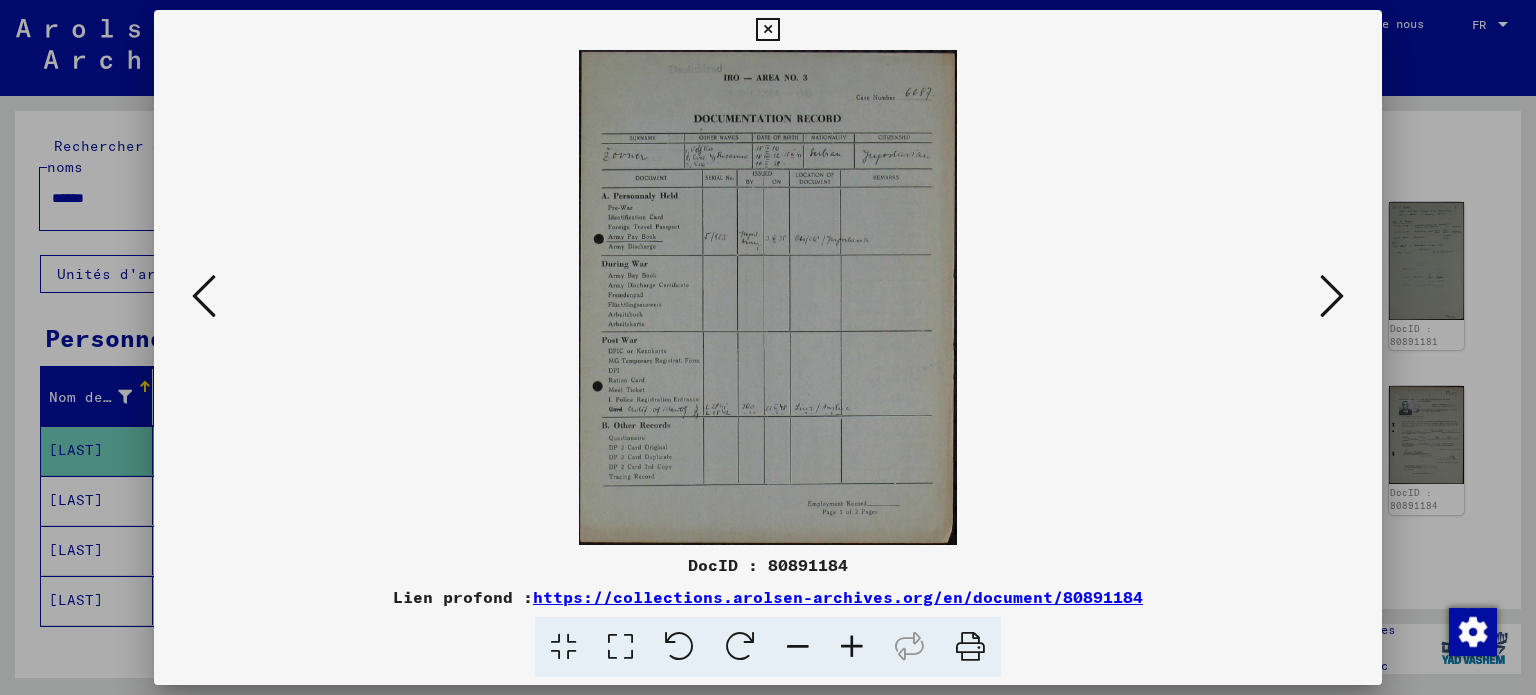 click at bounding box center (1332, 296) 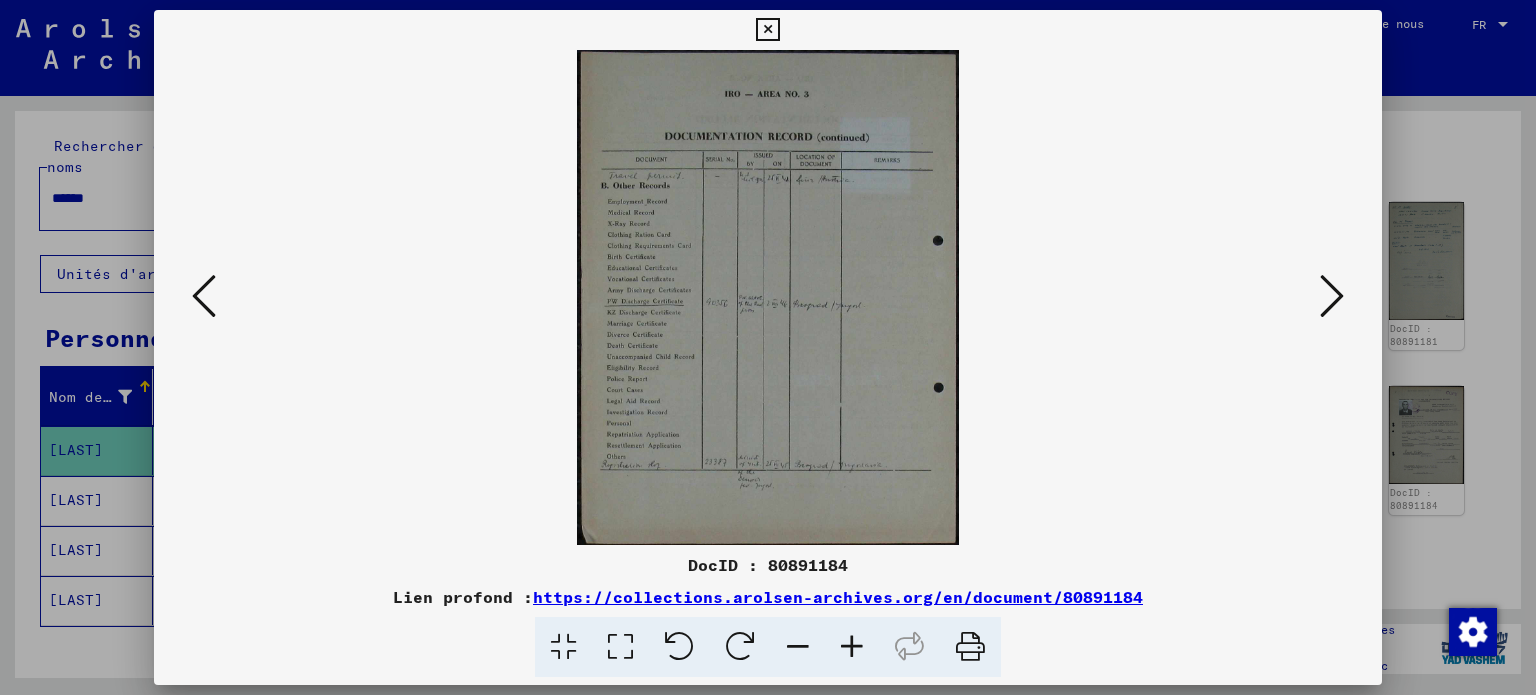 click at bounding box center (1332, 296) 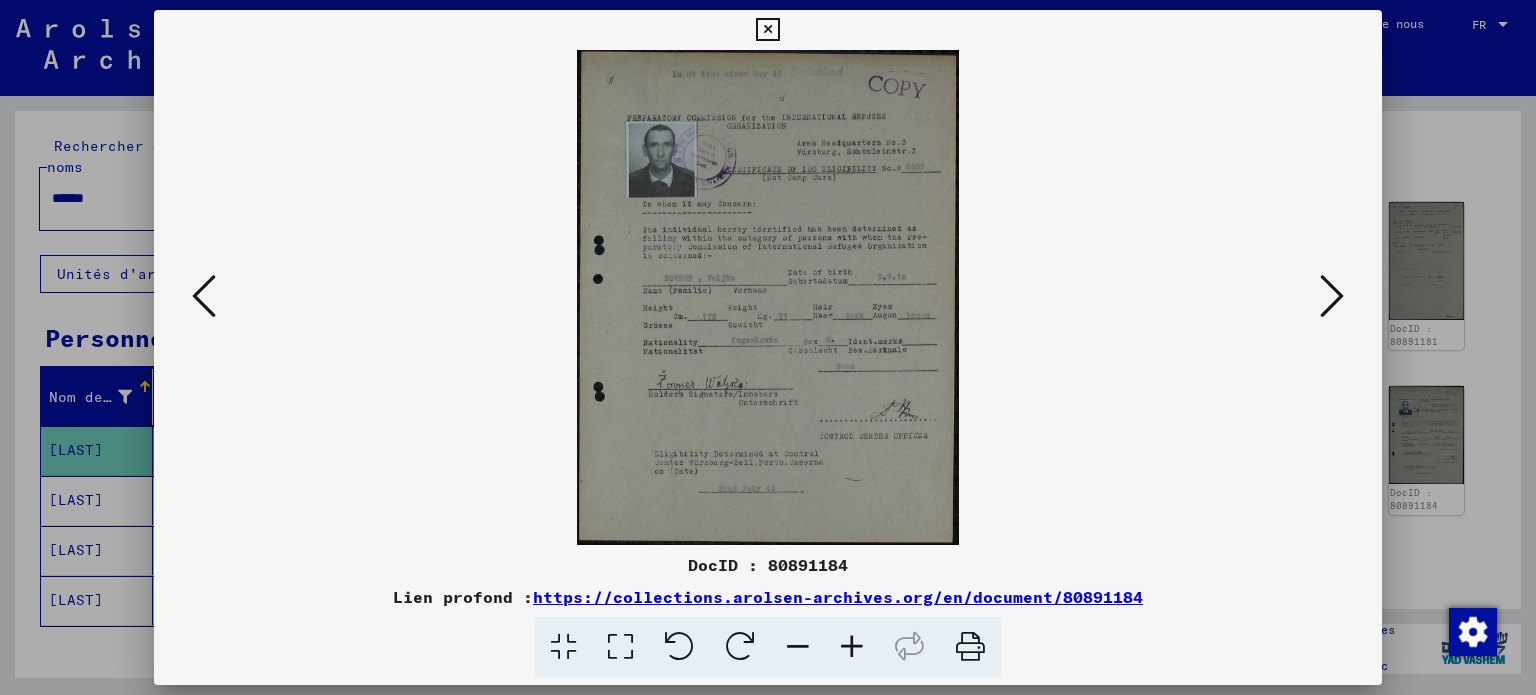 click at bounding box center [1332, 296] 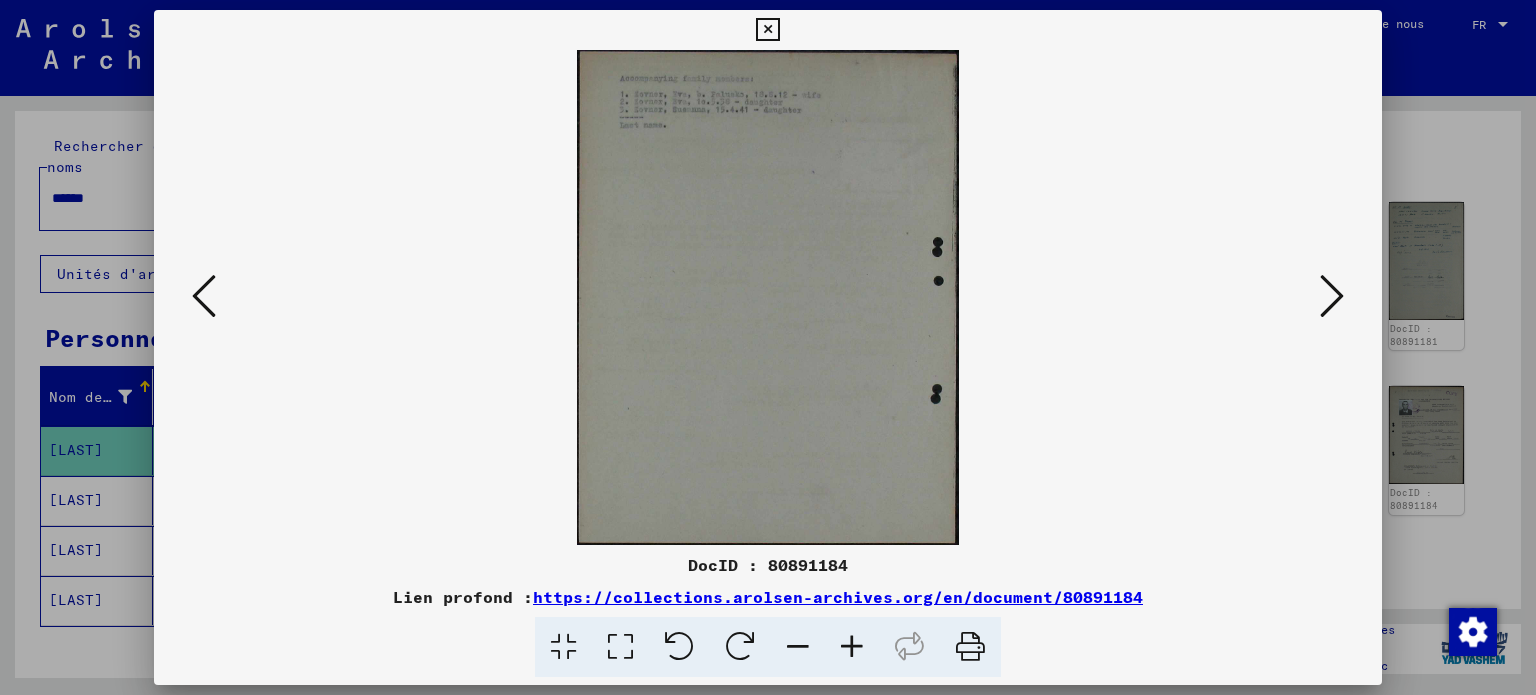 click at bounding box center (970, 647) 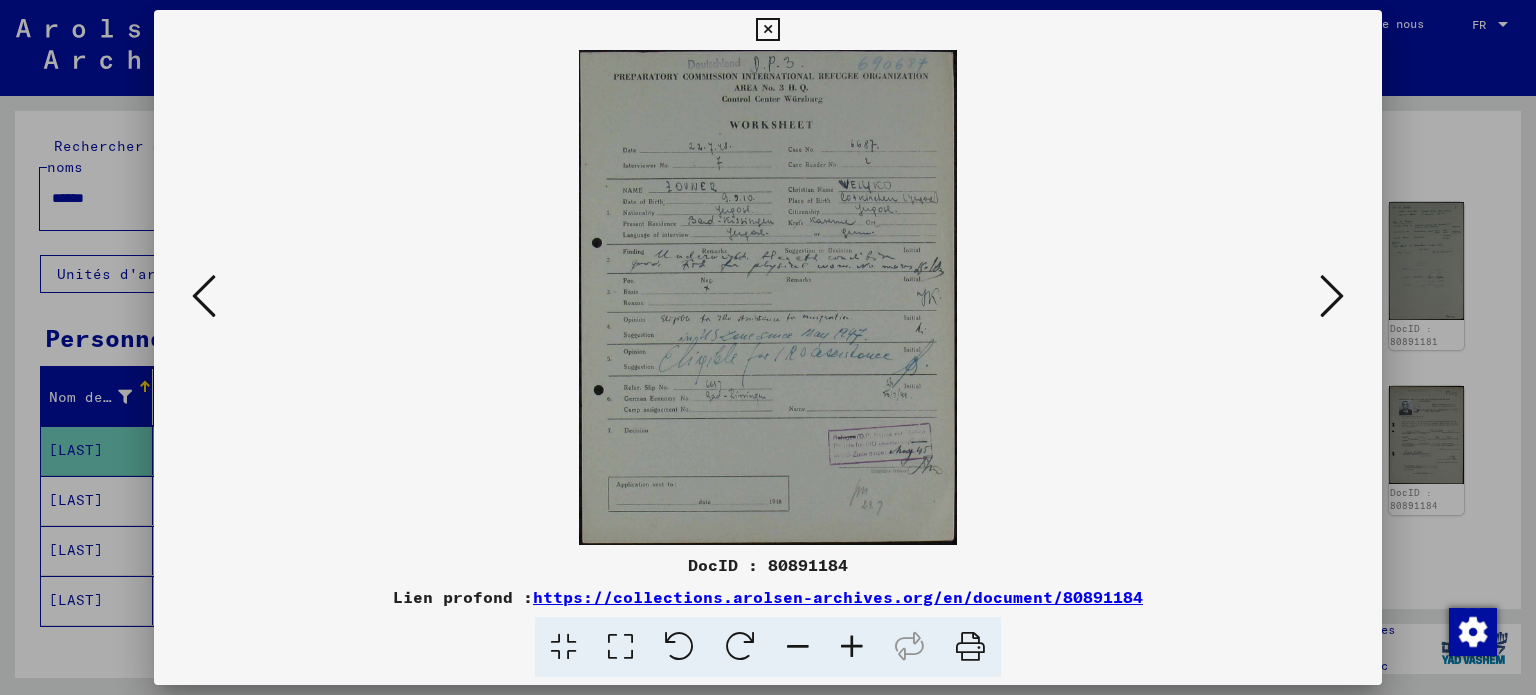 click at bounding box center [970, 647] 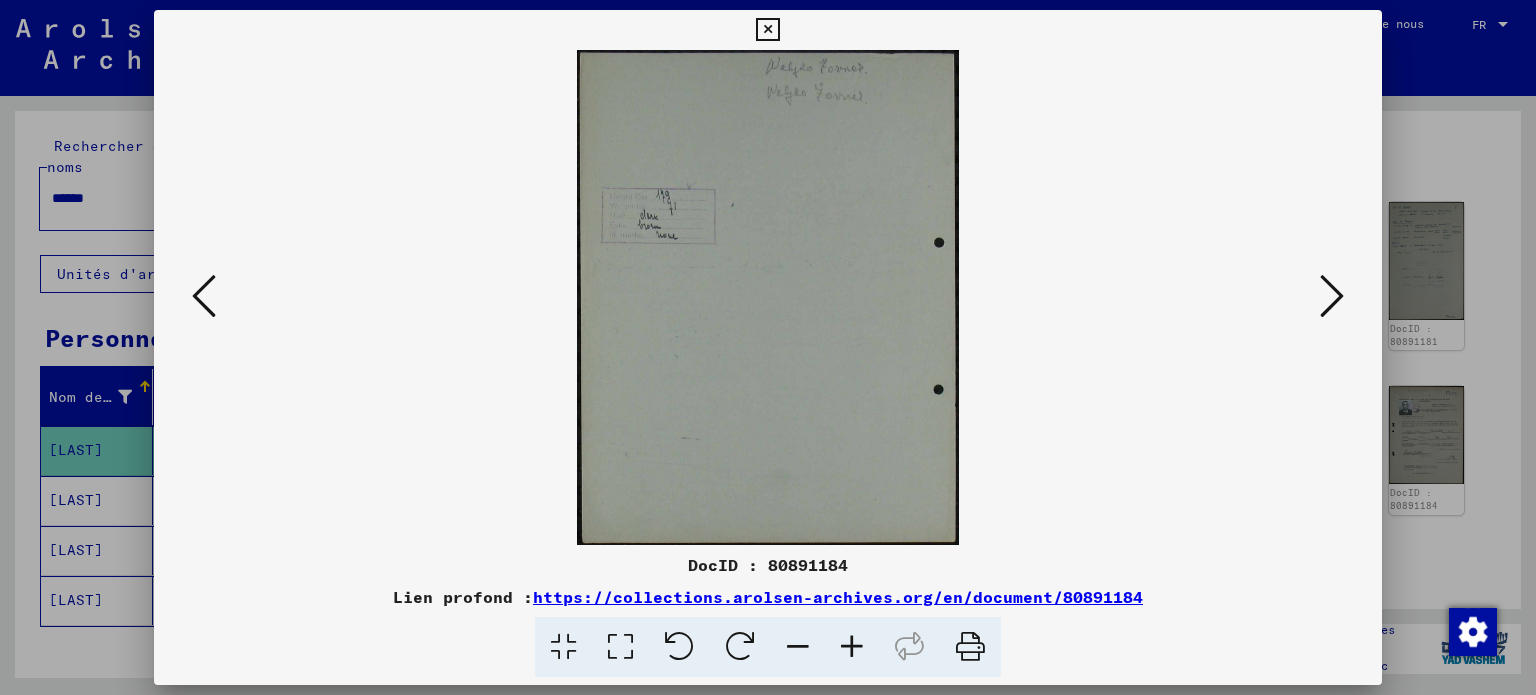 click at bounding box center (970, 647) 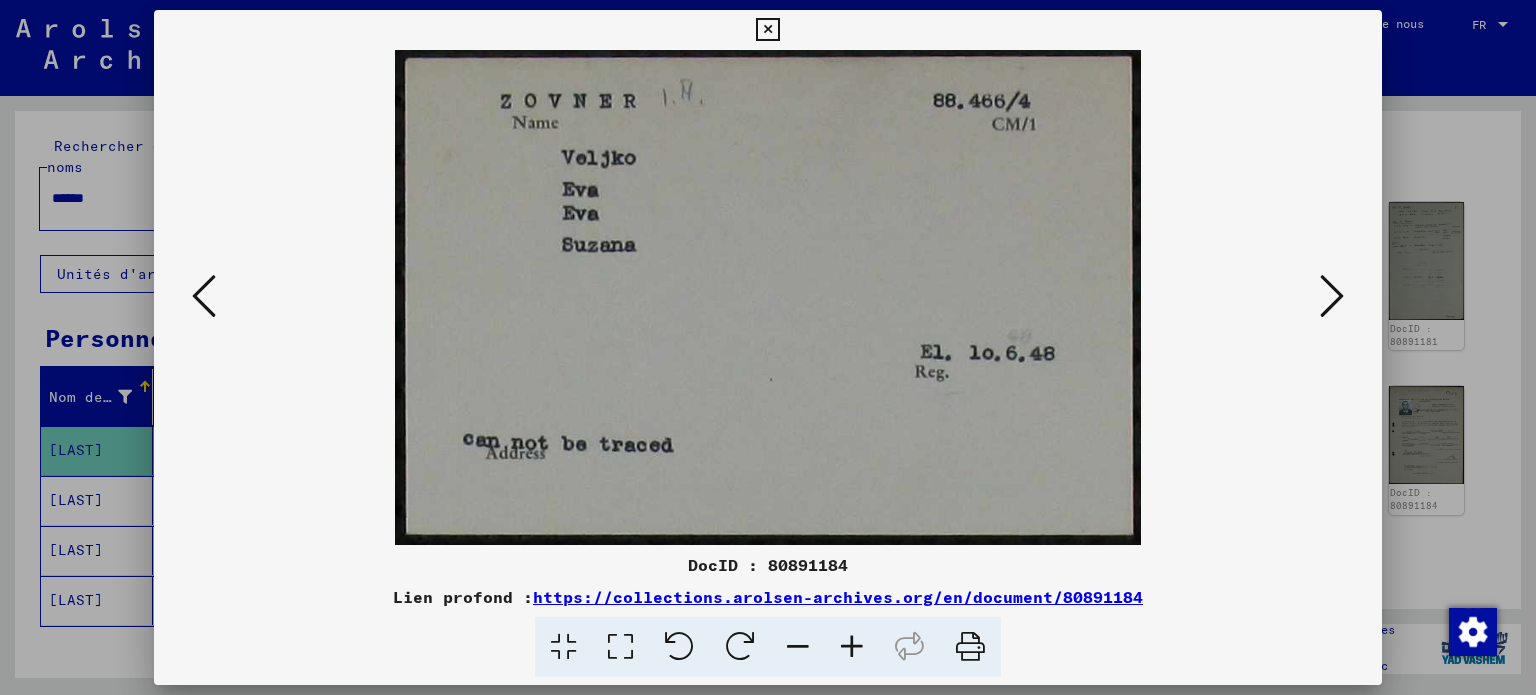 click at bounding box center (970, 647) 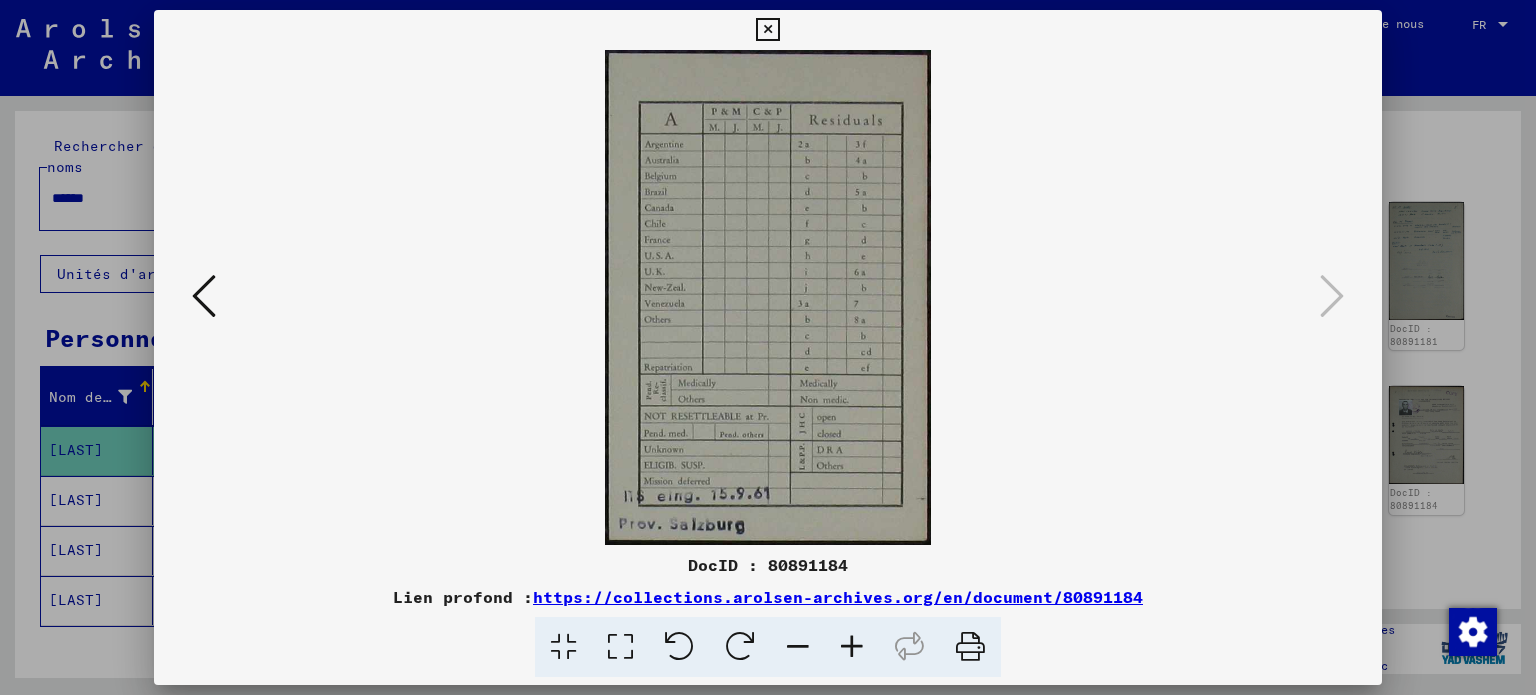 click at bounding box center (970, 647) 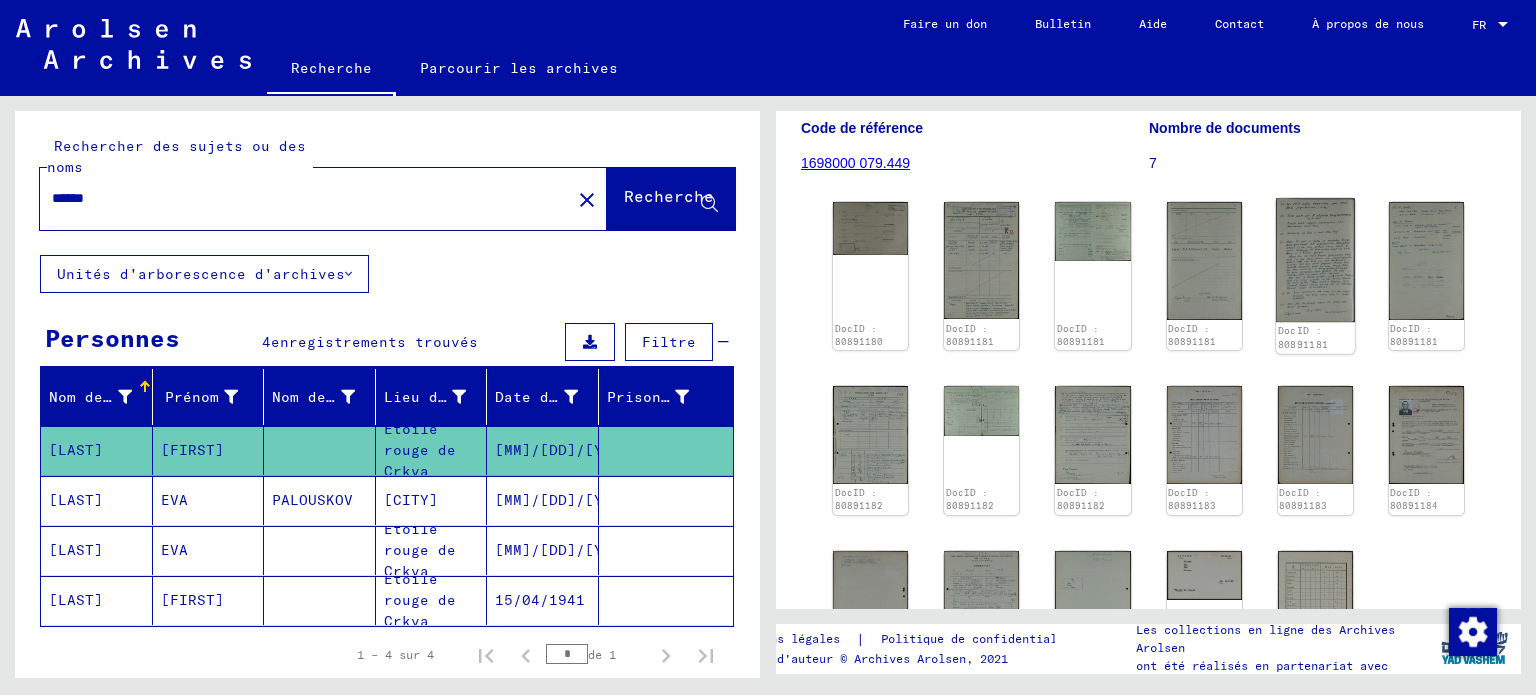 click 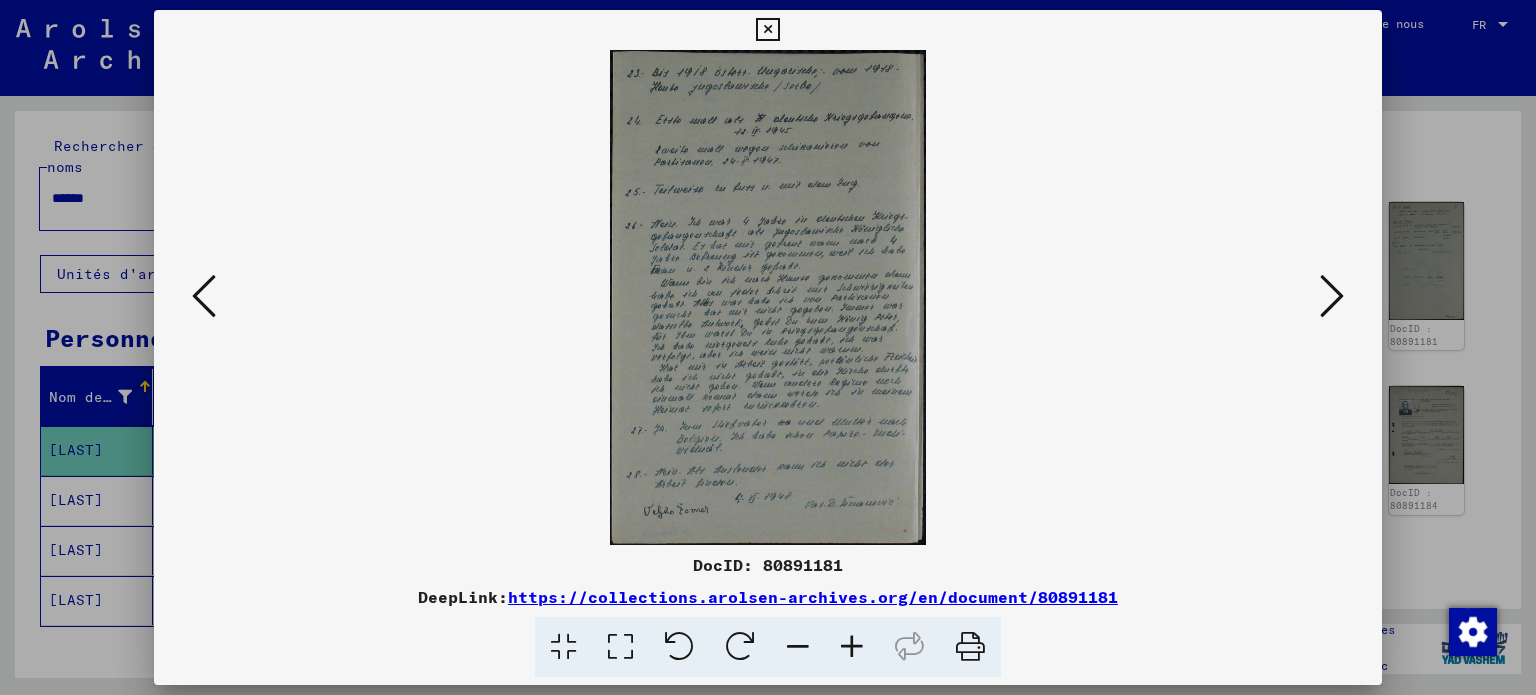 click on "DocID: 80891181  DeepLink:  https://collections.arolsen-archives.org/en/document/80891181" at bounding box center (768, 348) 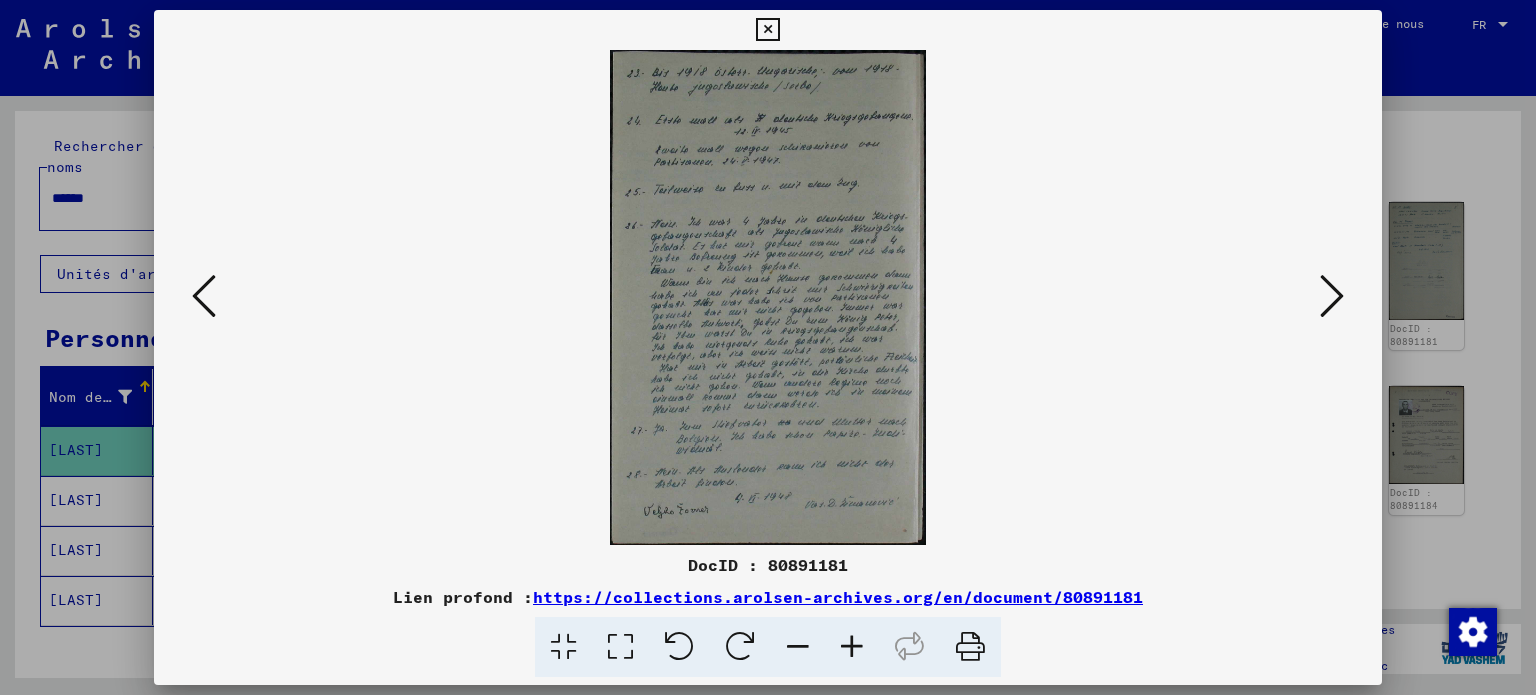 click on "Lien profond :  https://collections.arolsen-archives.org/en/document/80891181" at bounding box center (768, 597) 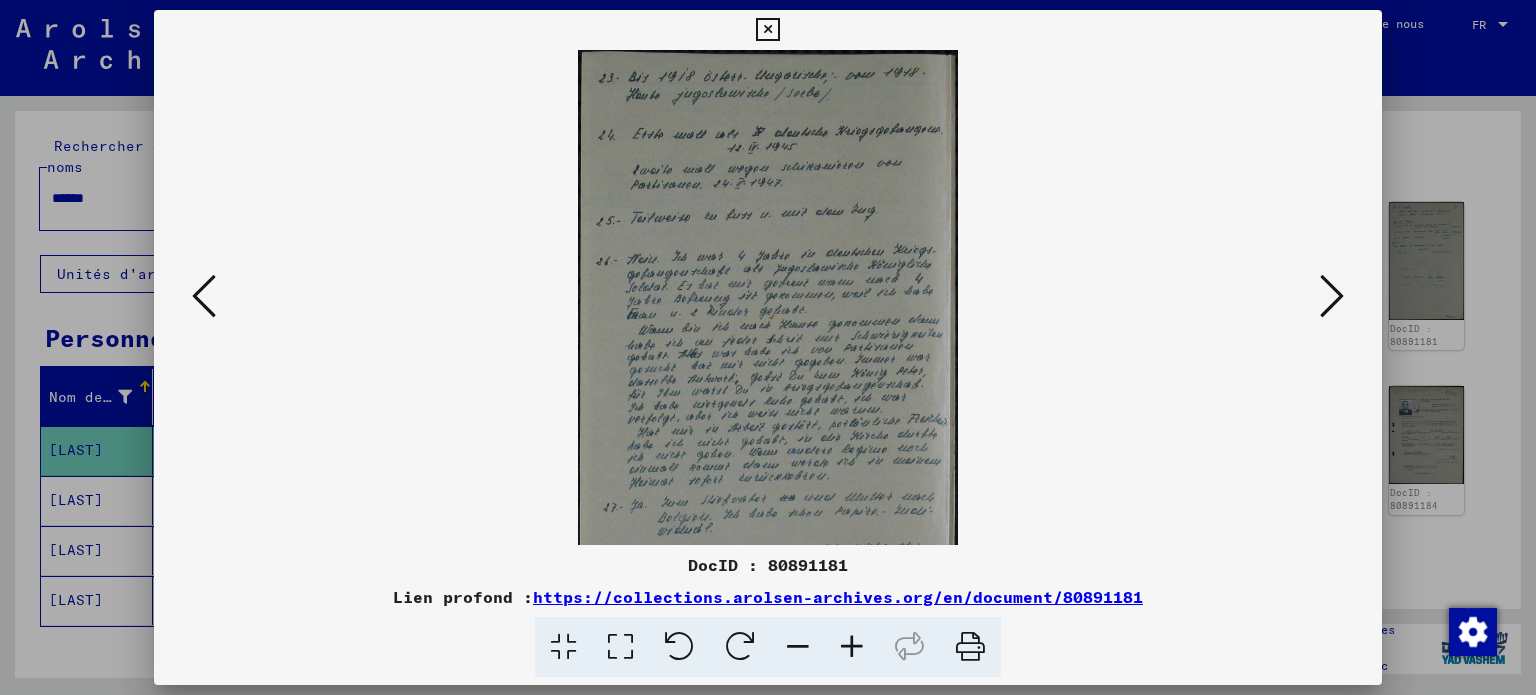 click at bounding box center (852, 647) 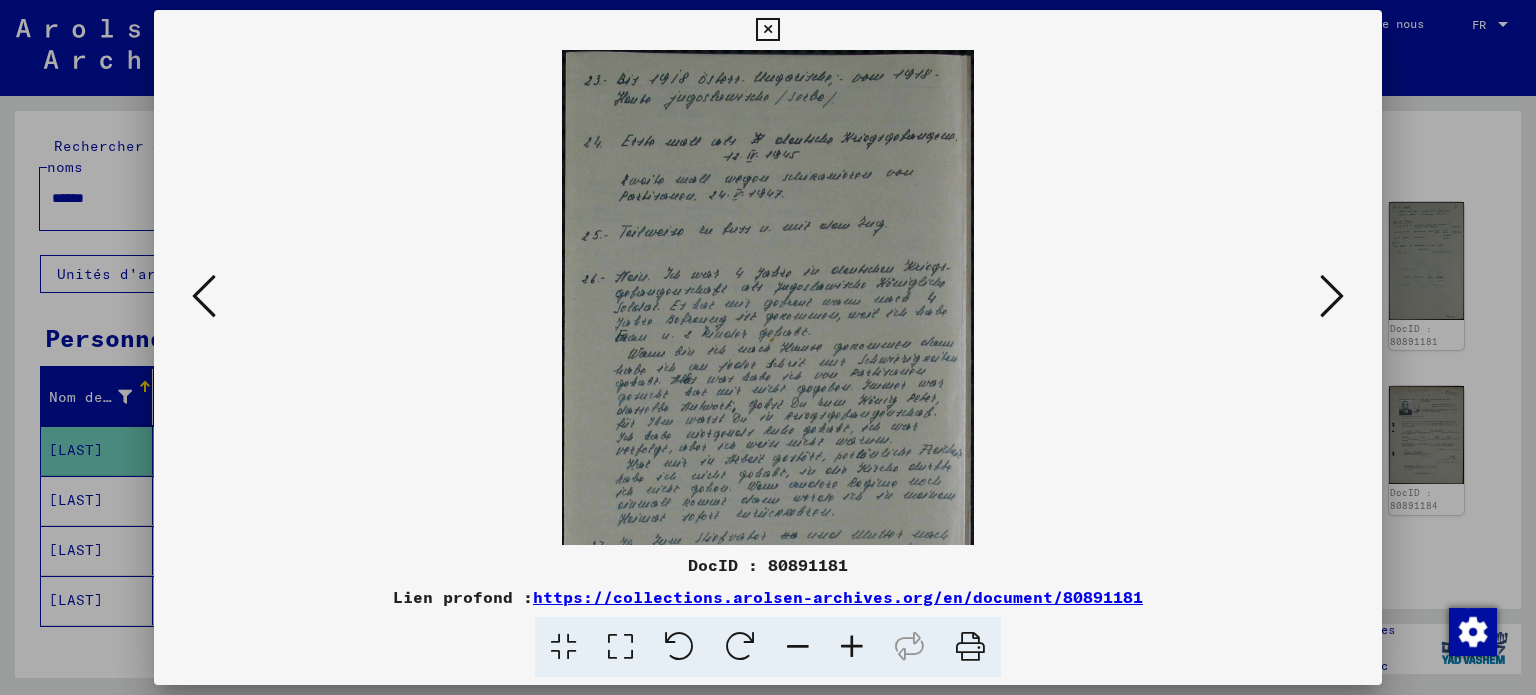 click at bounding box center (852, 647) 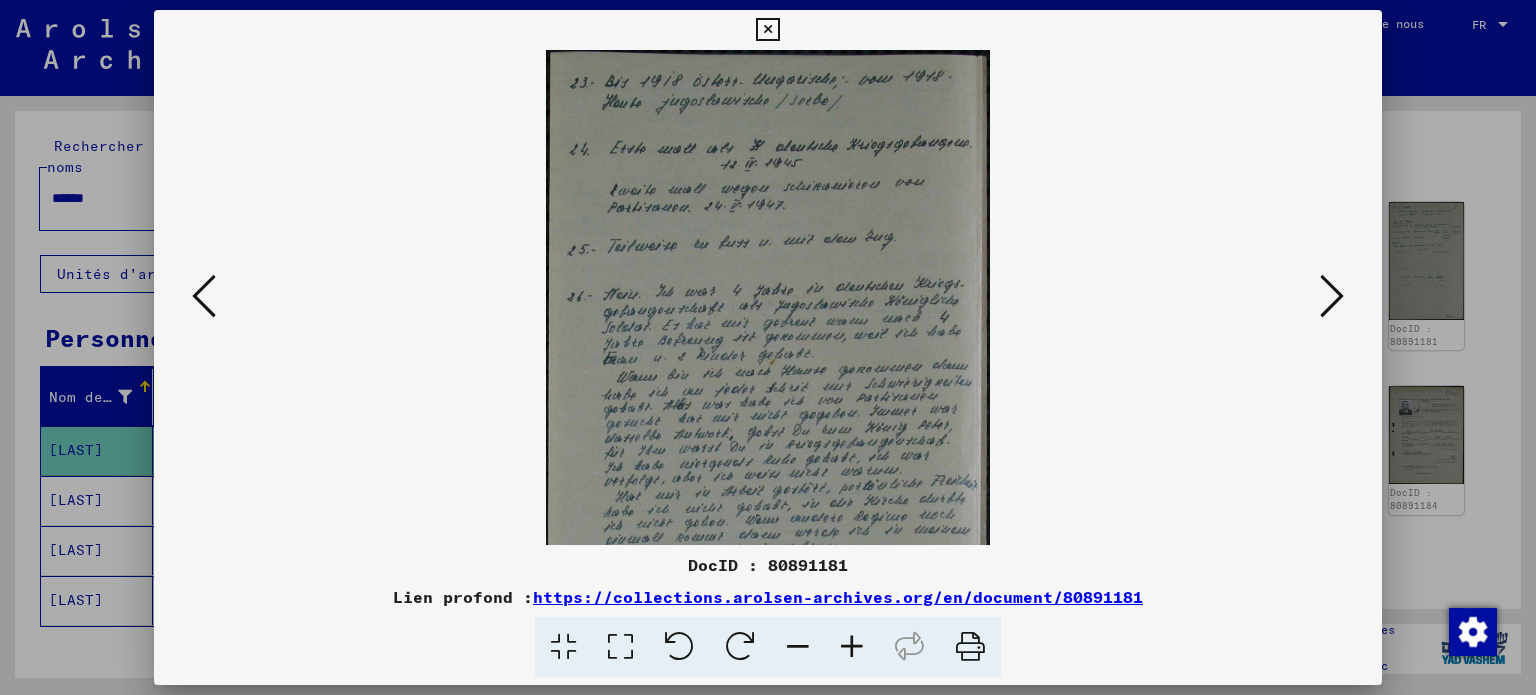 click at bounding box center (852, 647) 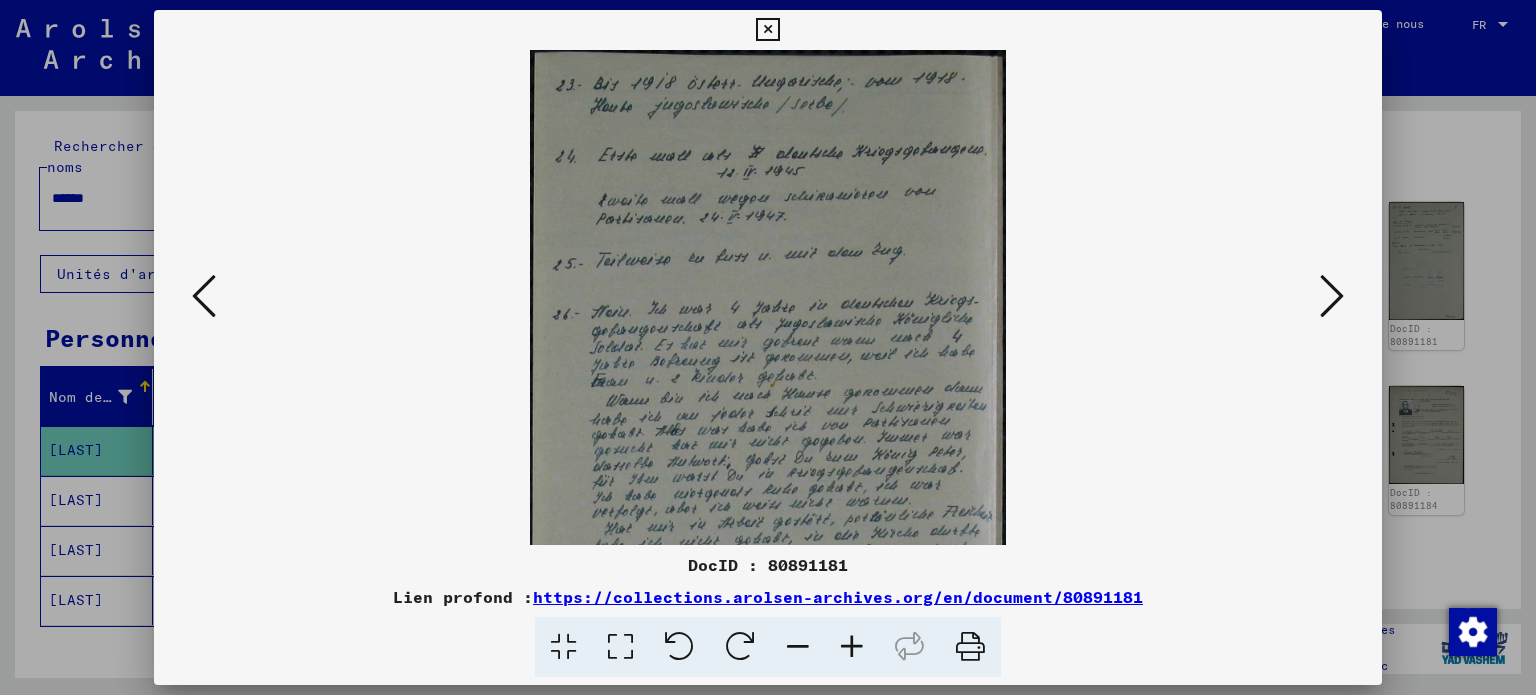 click at bounding box center [852, 647] 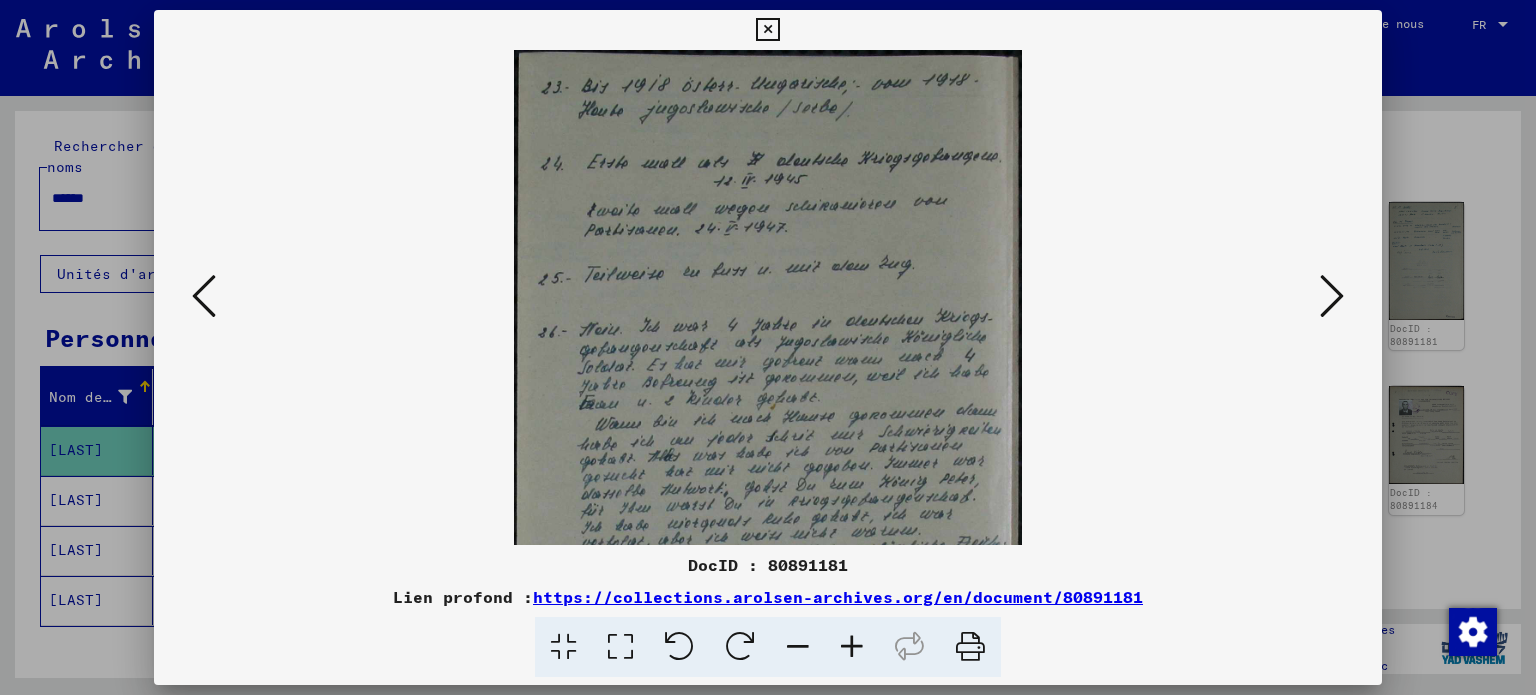 drag, startPoint x: 802, startPoint y: 443, endPoint x: 806, endPoint y: 100, distance: 343.02332 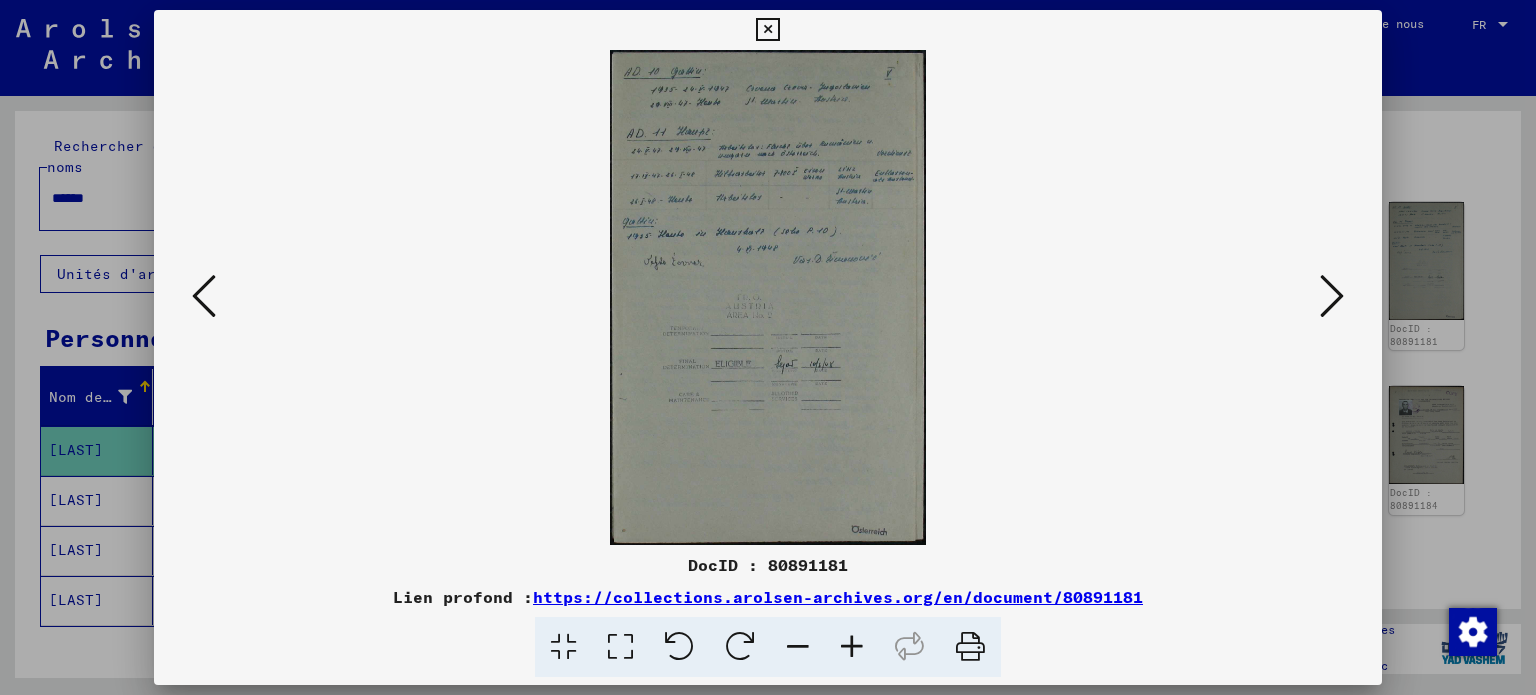 click at bounding box center (1332, 296) 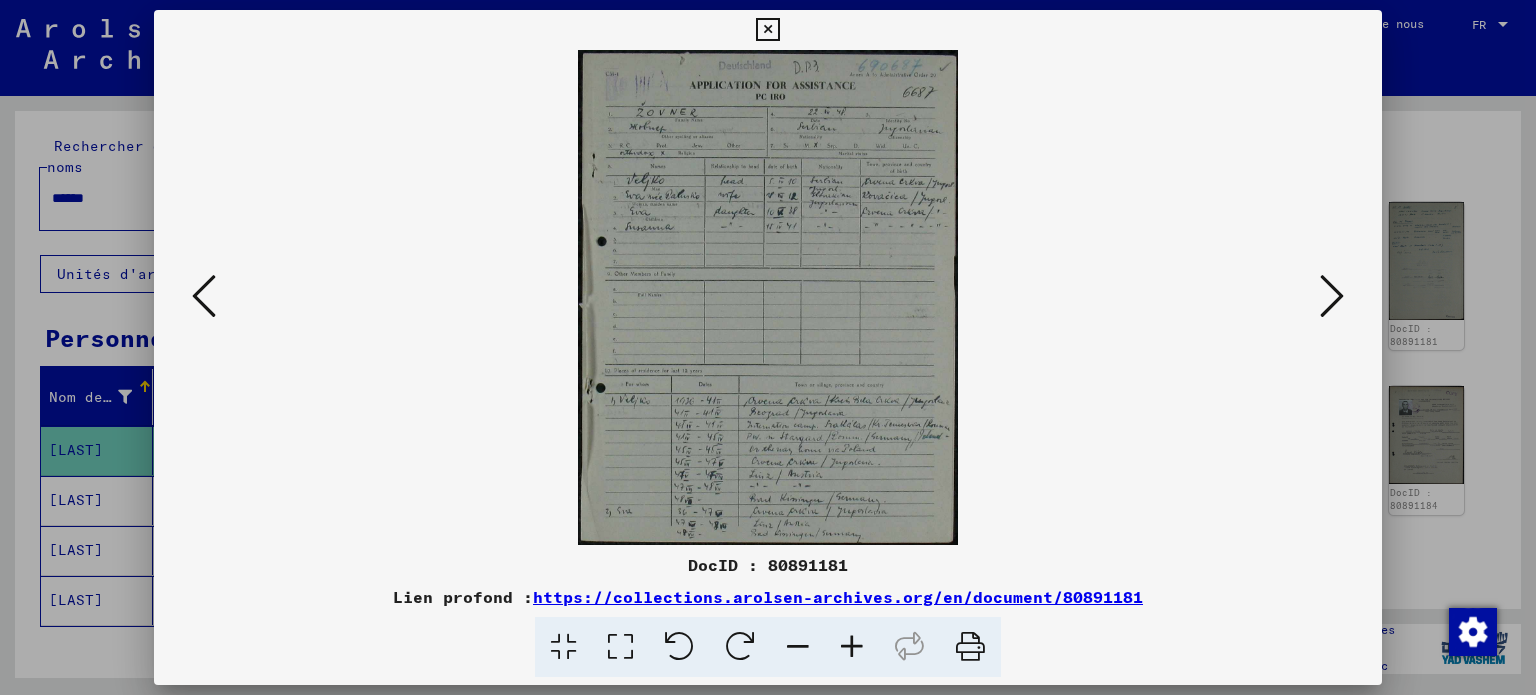 click at bounding box center [1332, 296] 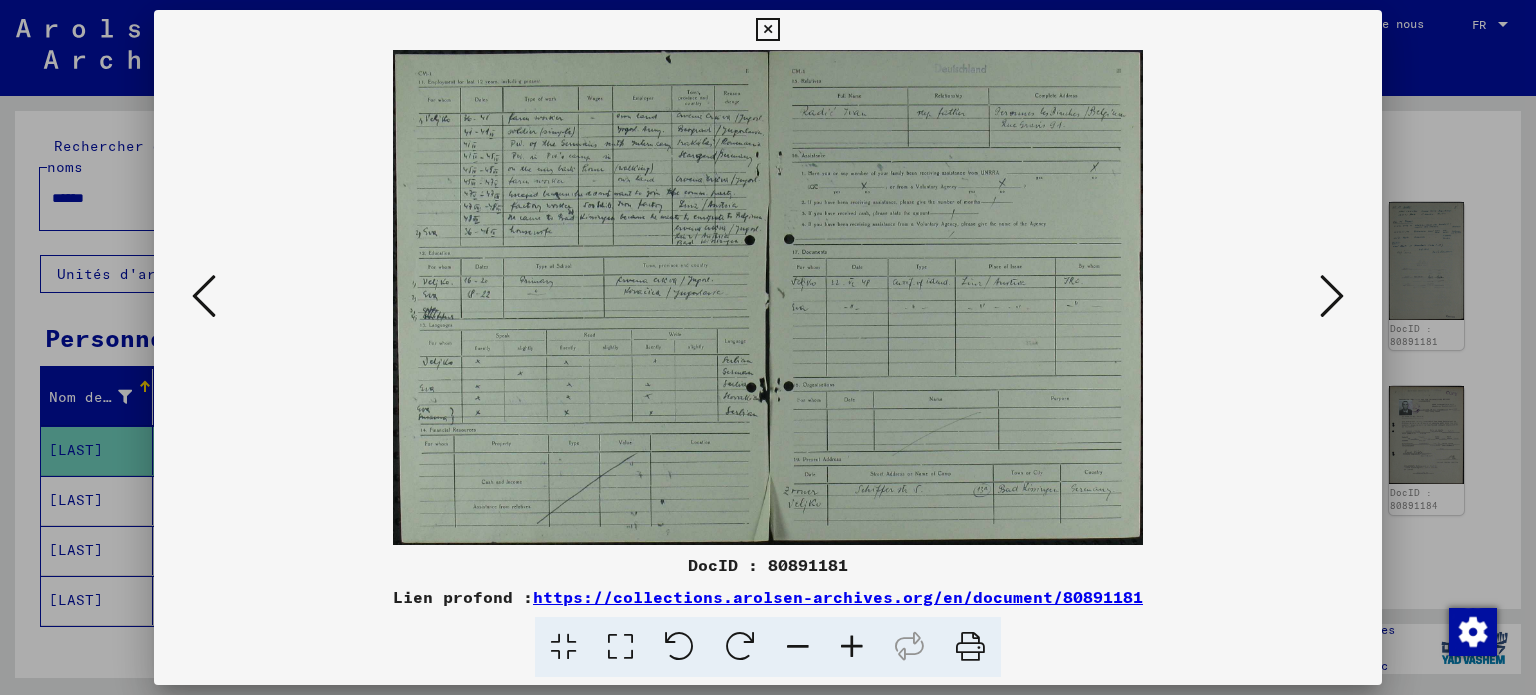 click at bounding box center (1332, 296) 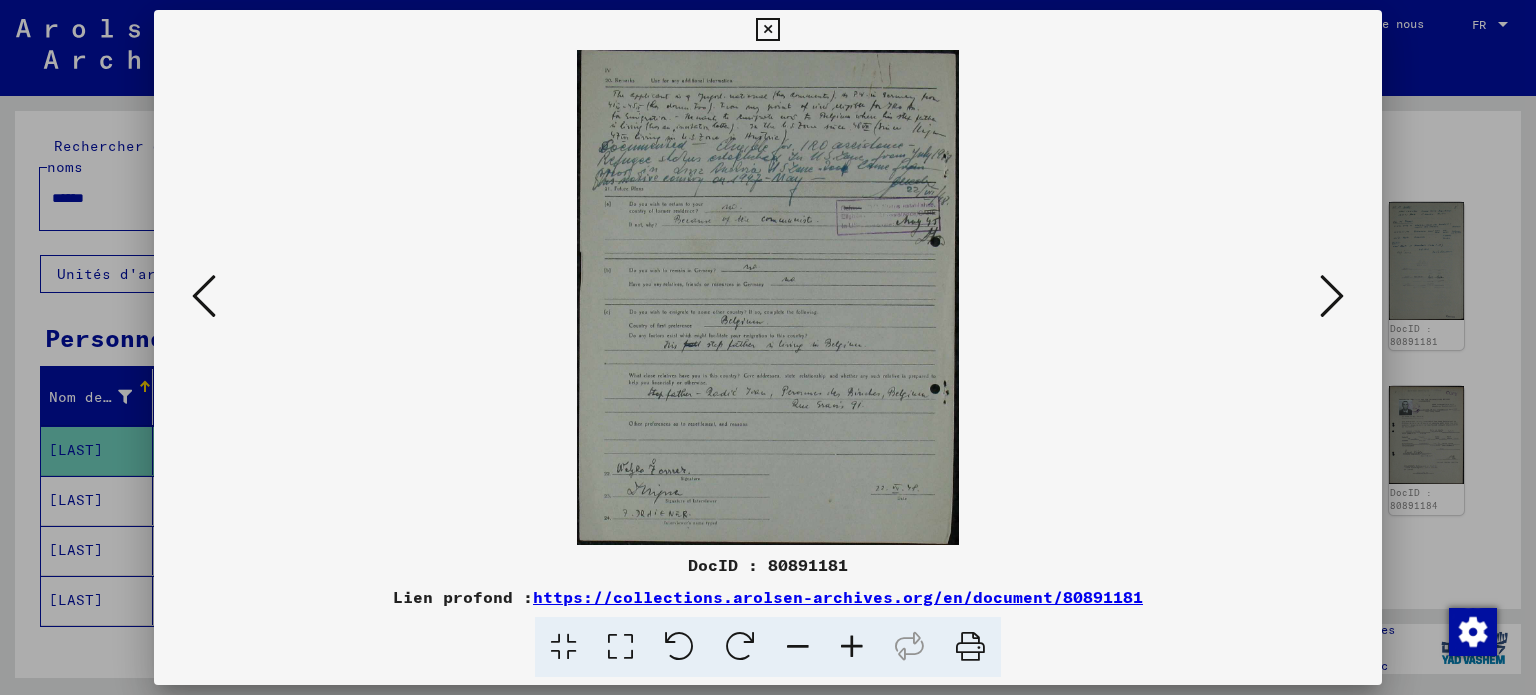 click at bounding box center [852, 647] 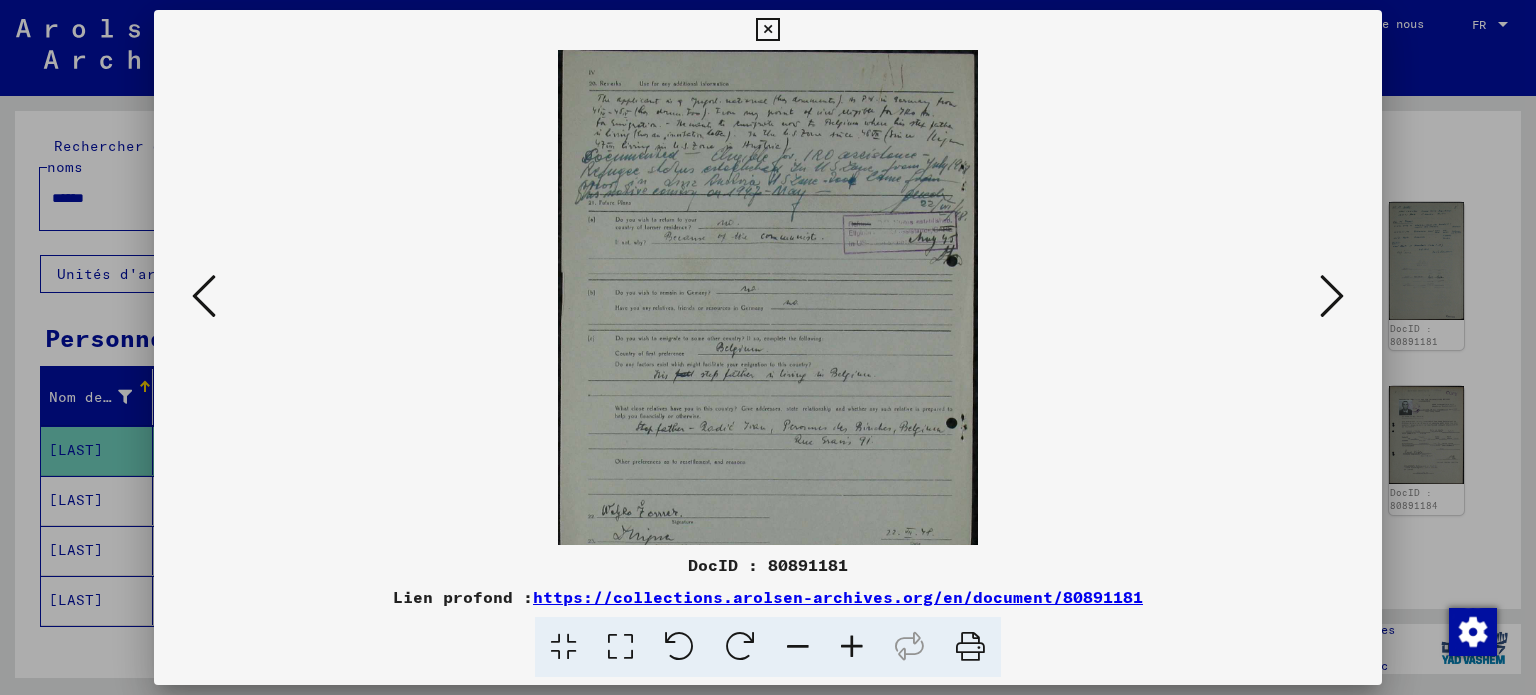 click at bounding box center [852, 647] 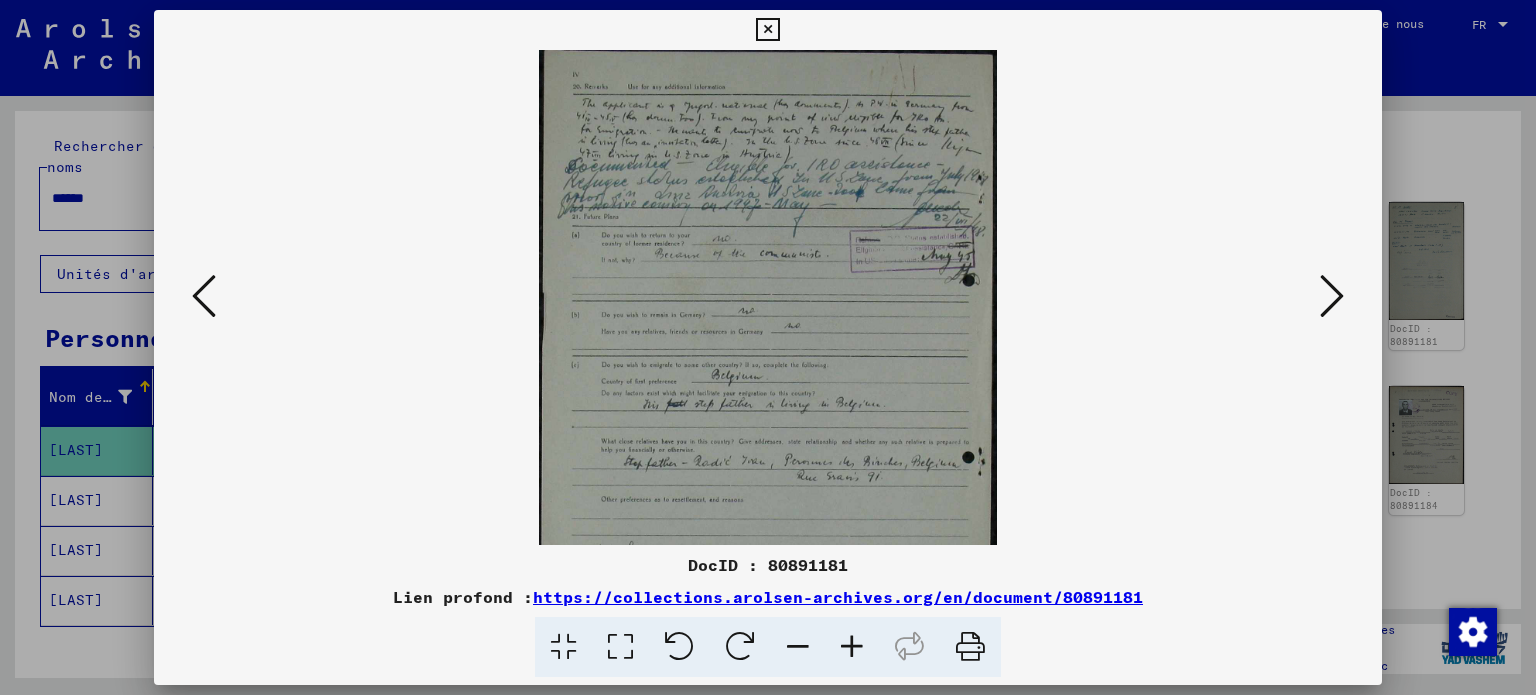click at bounding box center (852, 647) 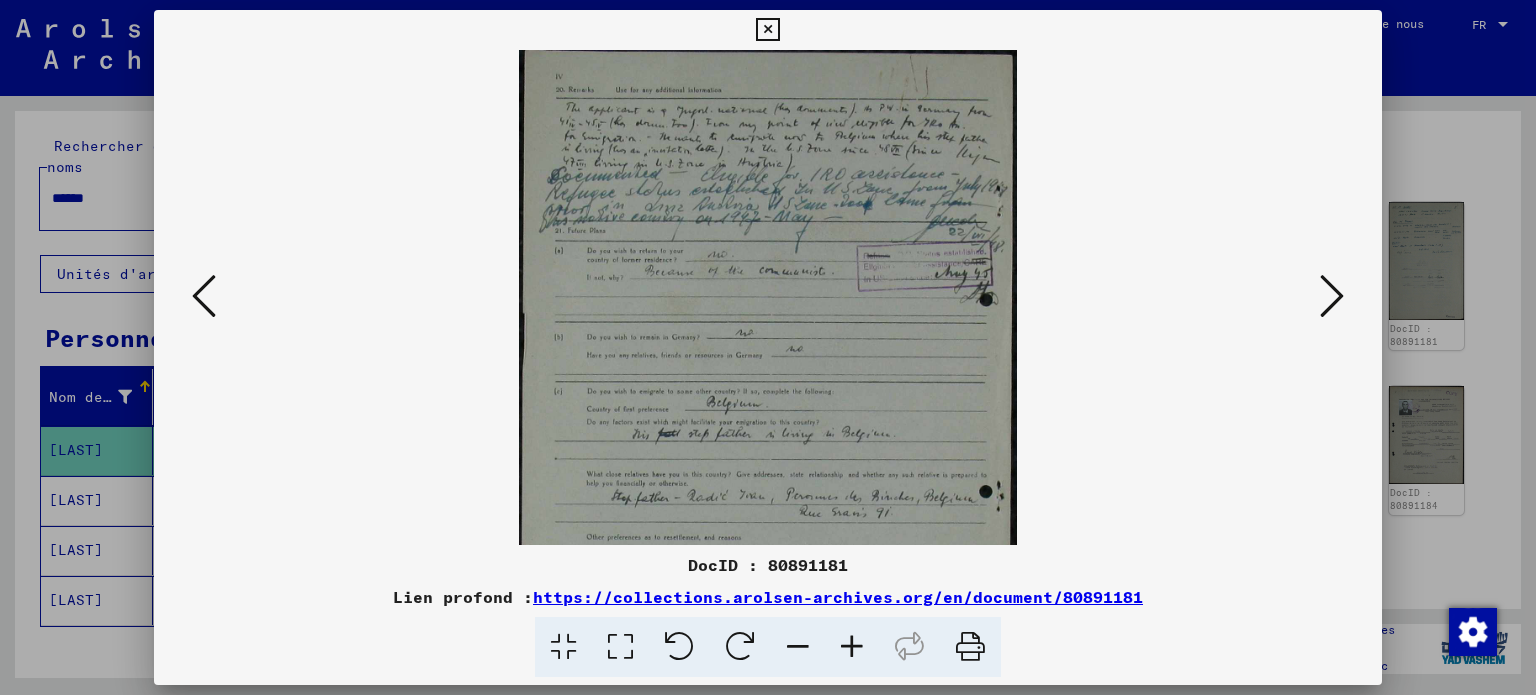click at bounding box center (852, 647) 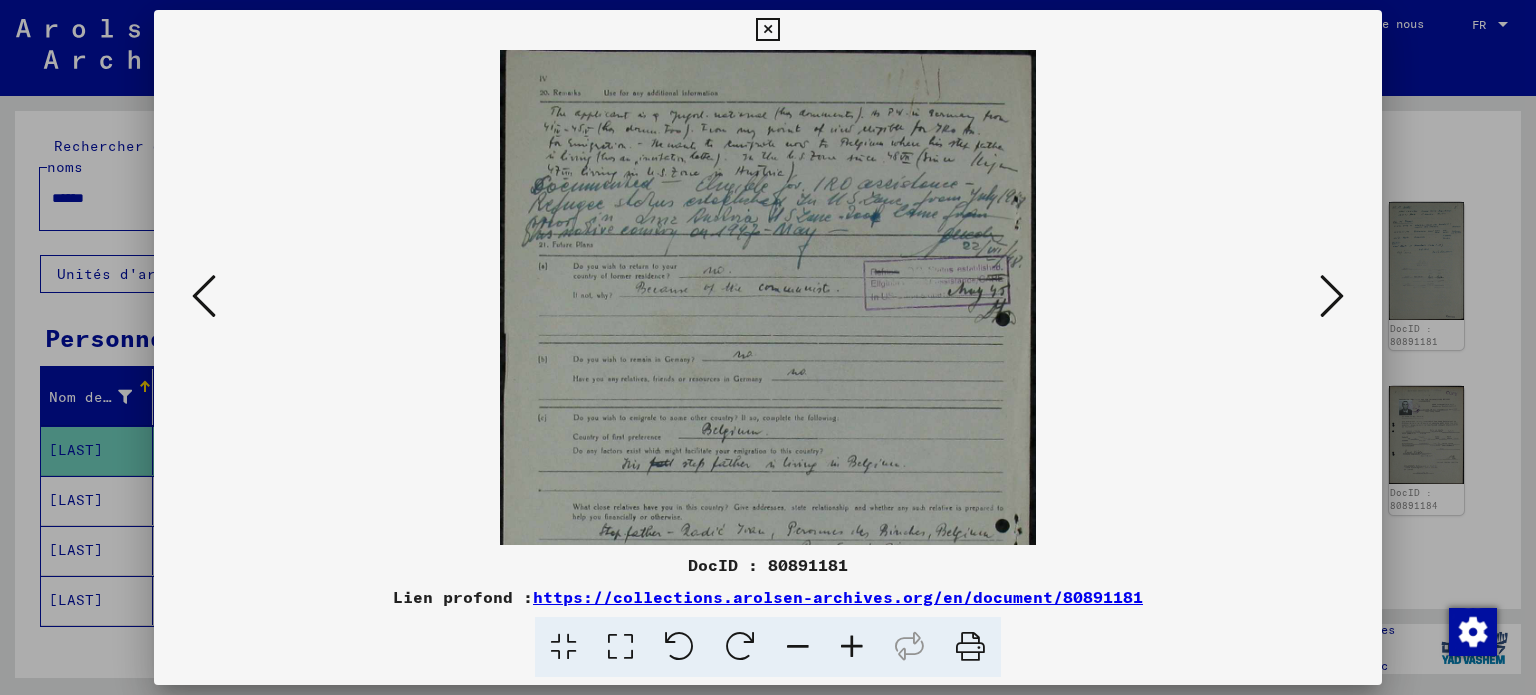 click at bounding box center [852, 647] 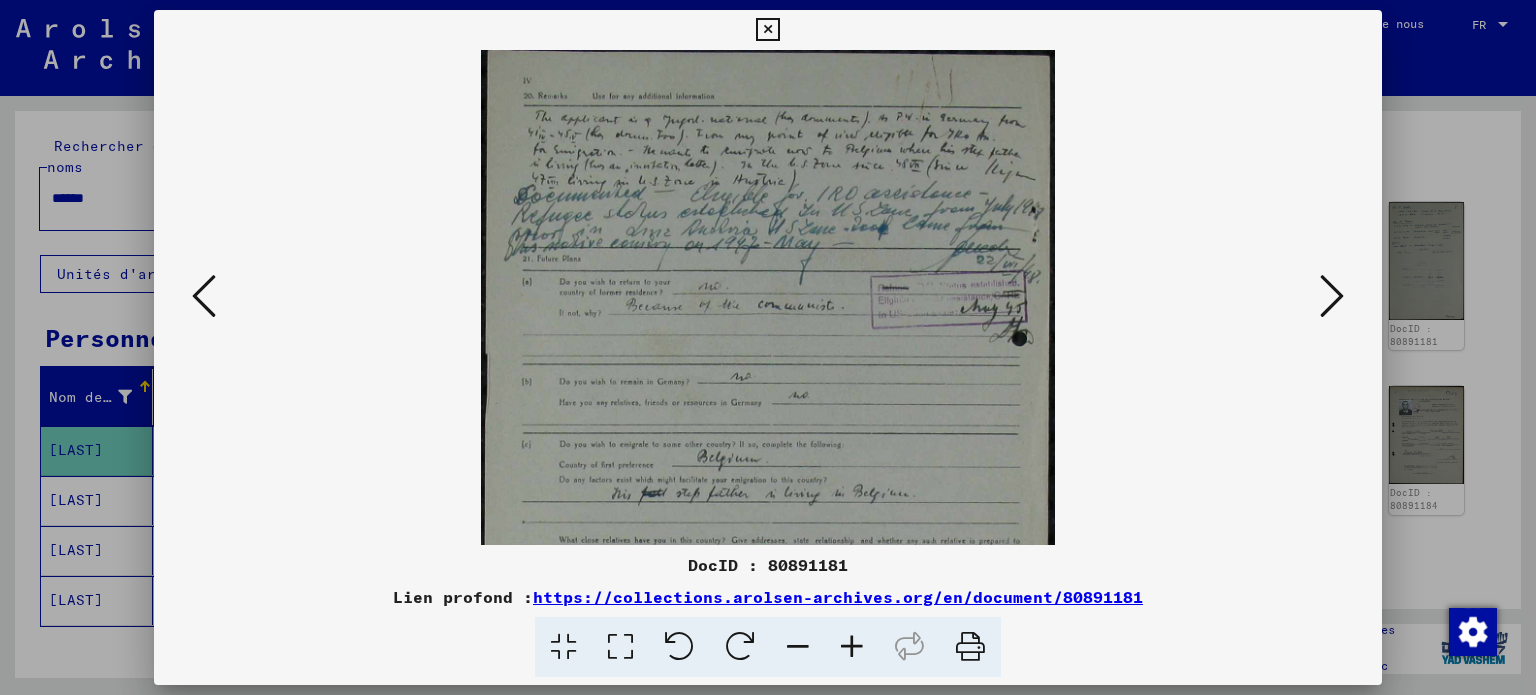 click at bounding box center (852, 647) 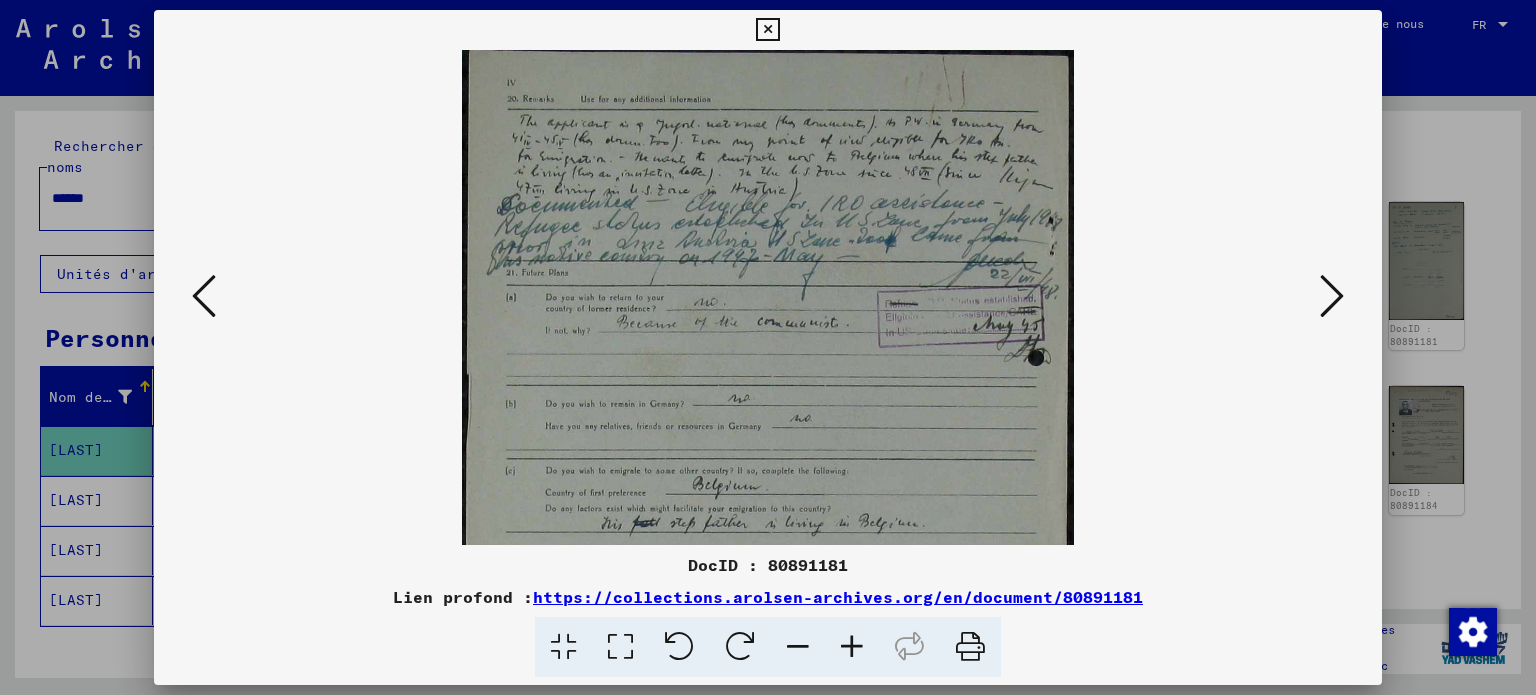 drag, startPoint x: 809, startPoint y: 438, endPoint x: 749, endPoint y: 160, distance: 284.40112 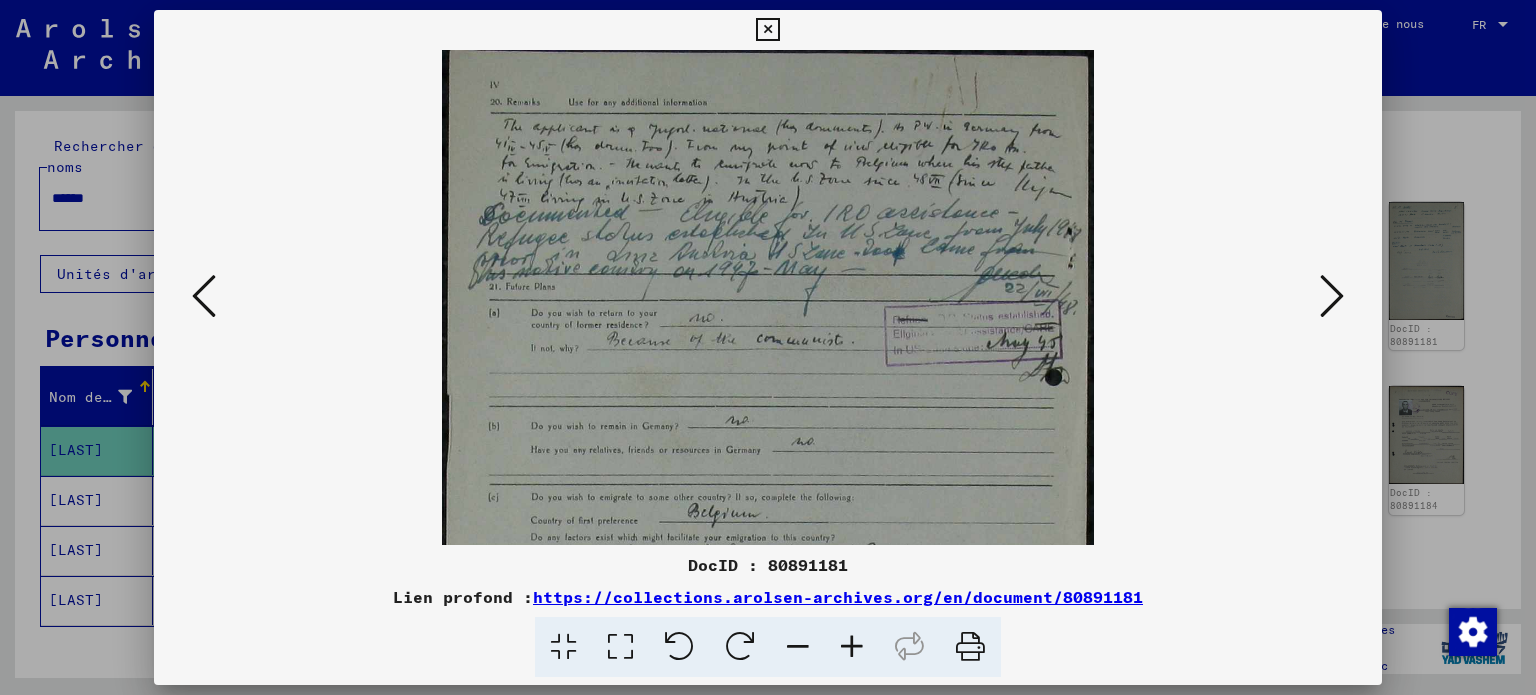click at bounding box center [852, 647] 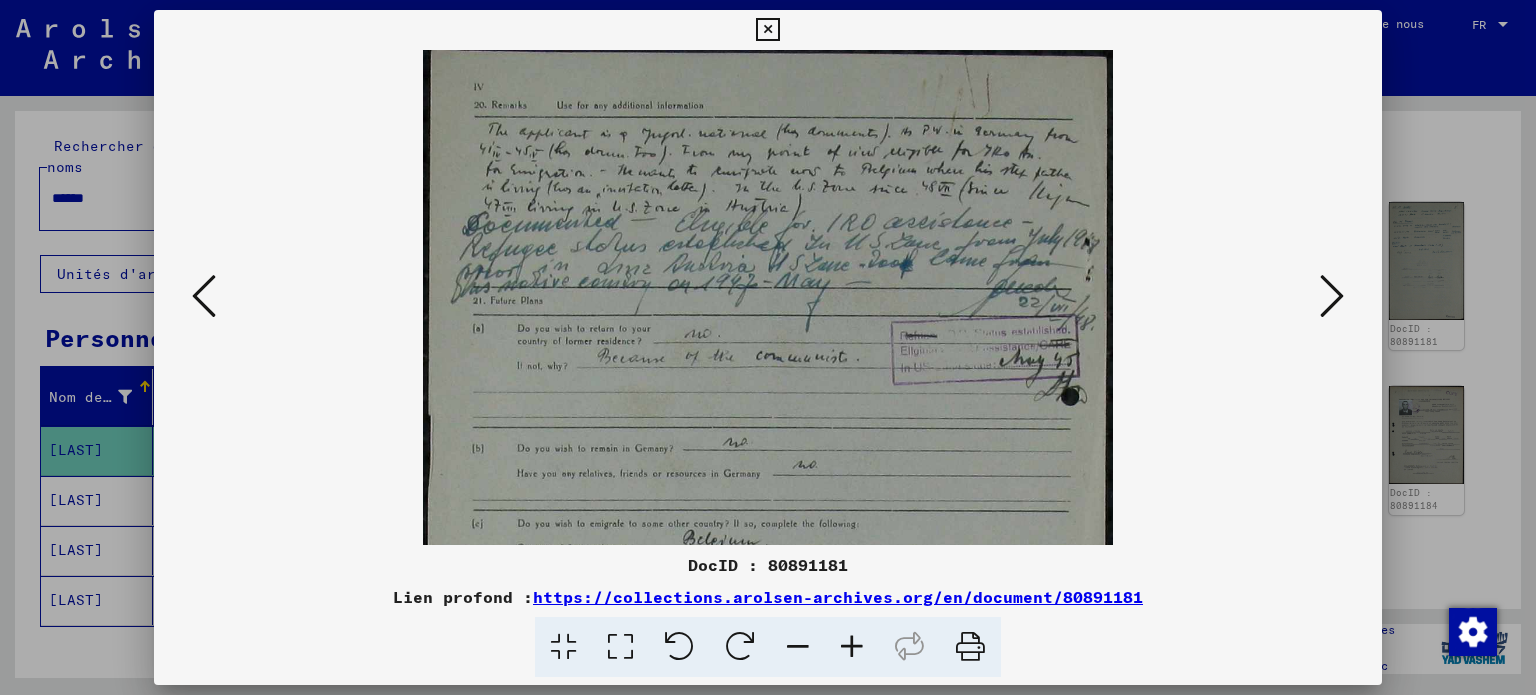 click at bounding box center [852, 647] 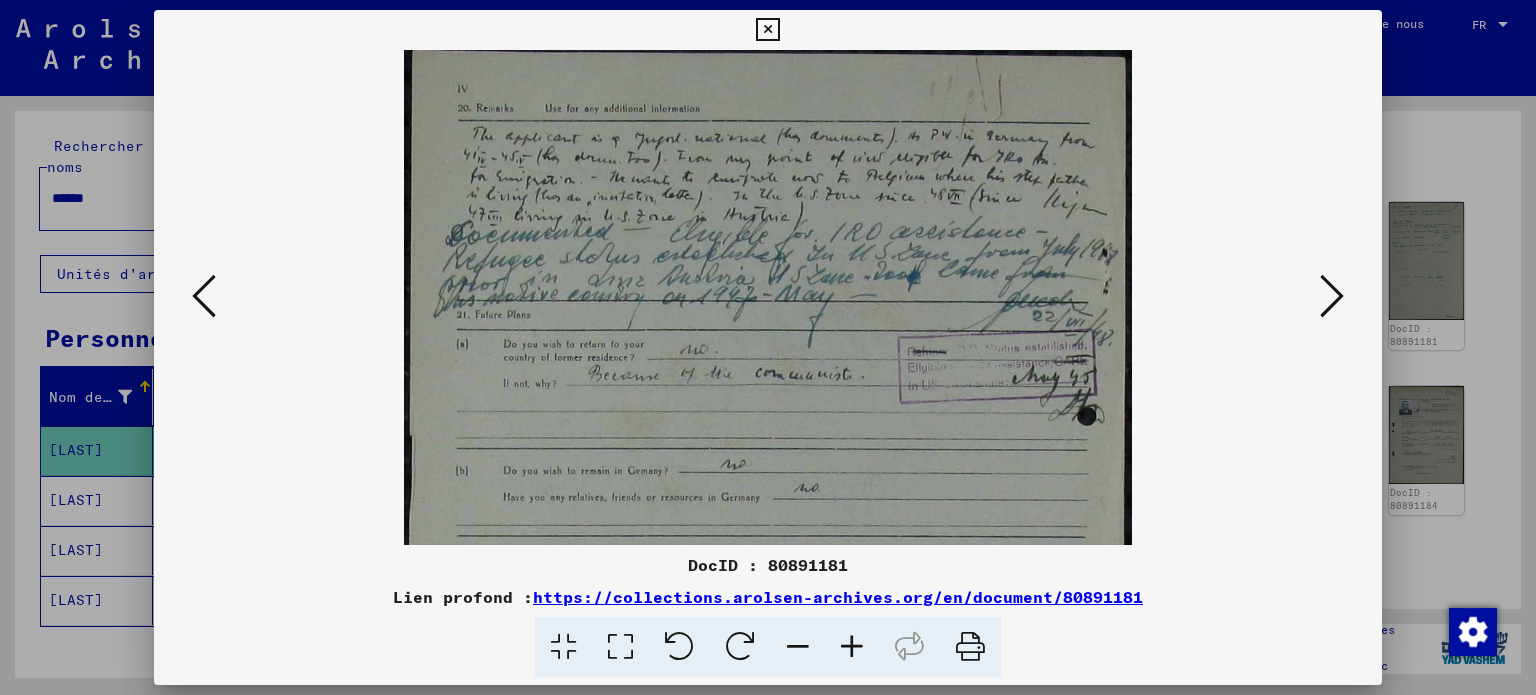 click at bounding box center (852, 647) 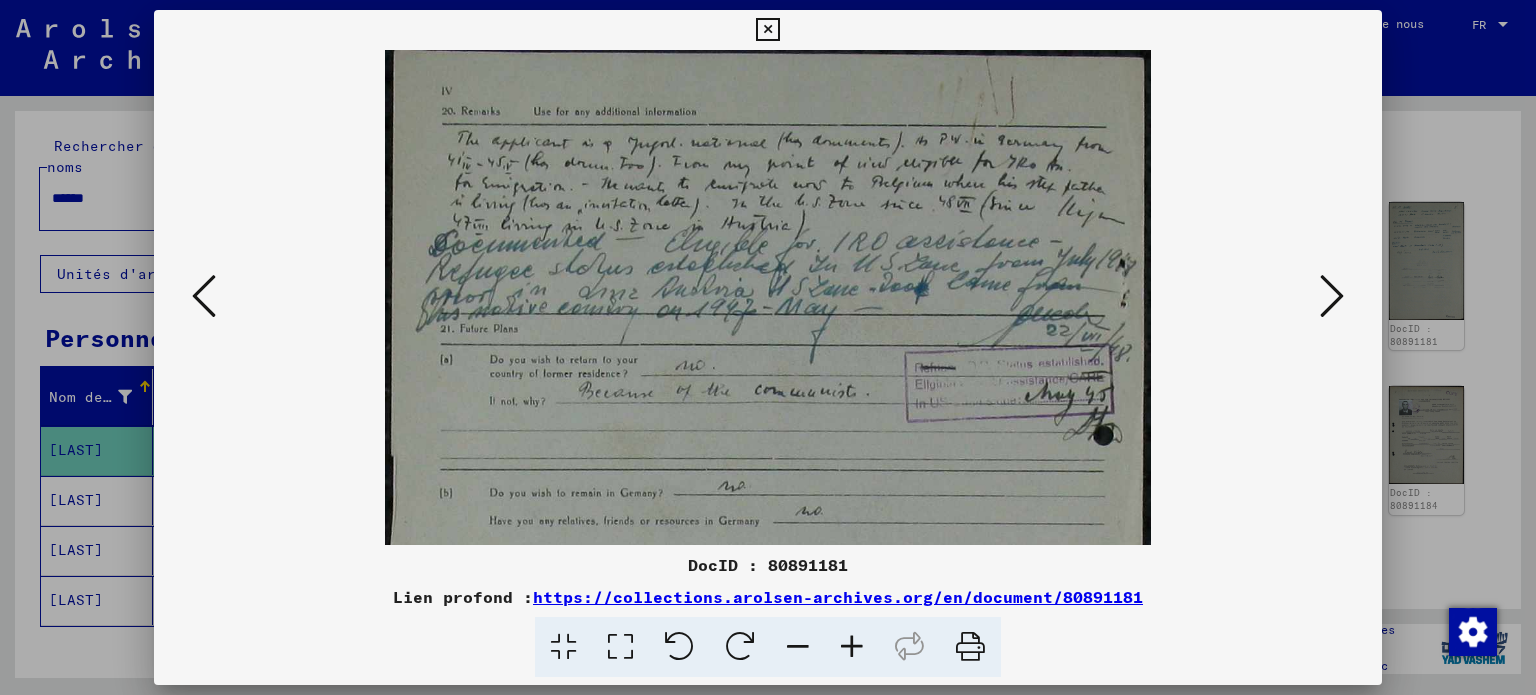 drag, startPoint x: 798, startPoint y: 463, endPoint x: 644, endPoint y: 347, distance: 192.80042 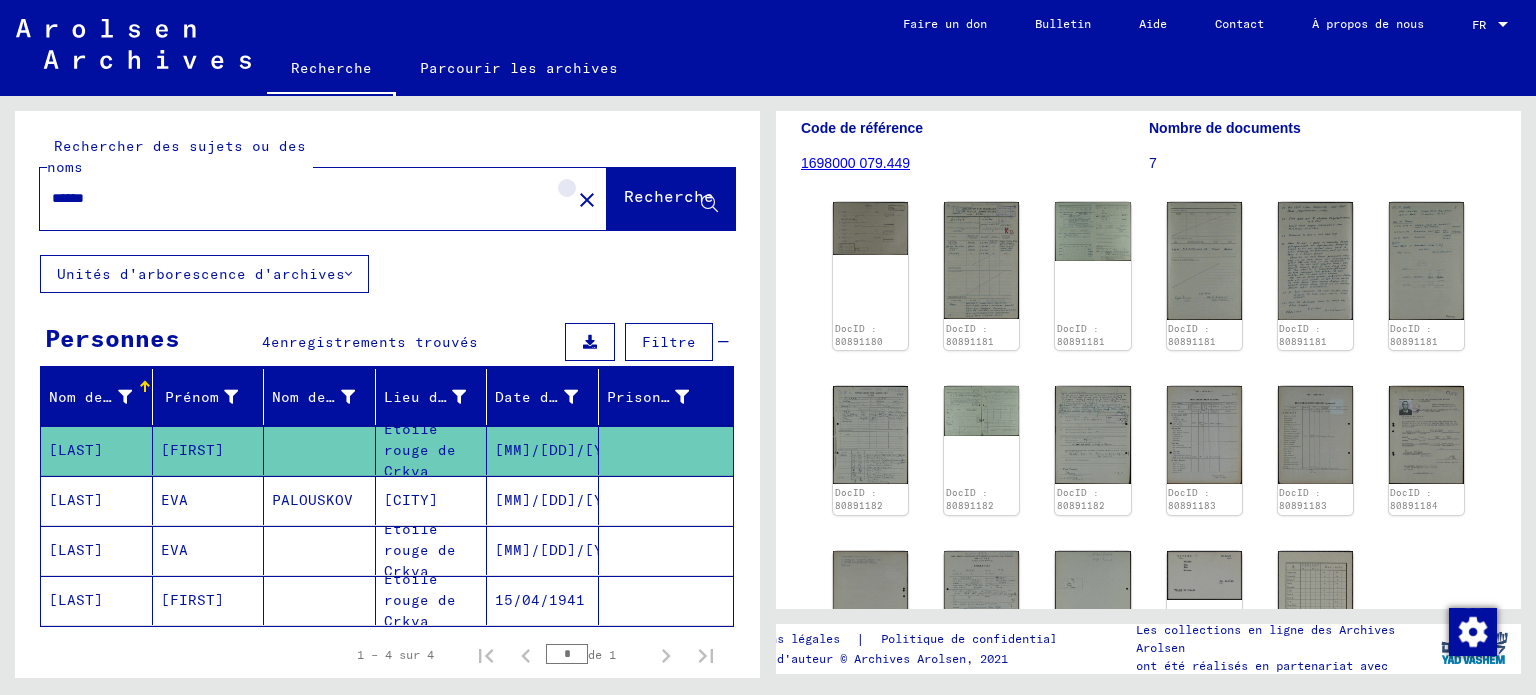 click on "close" 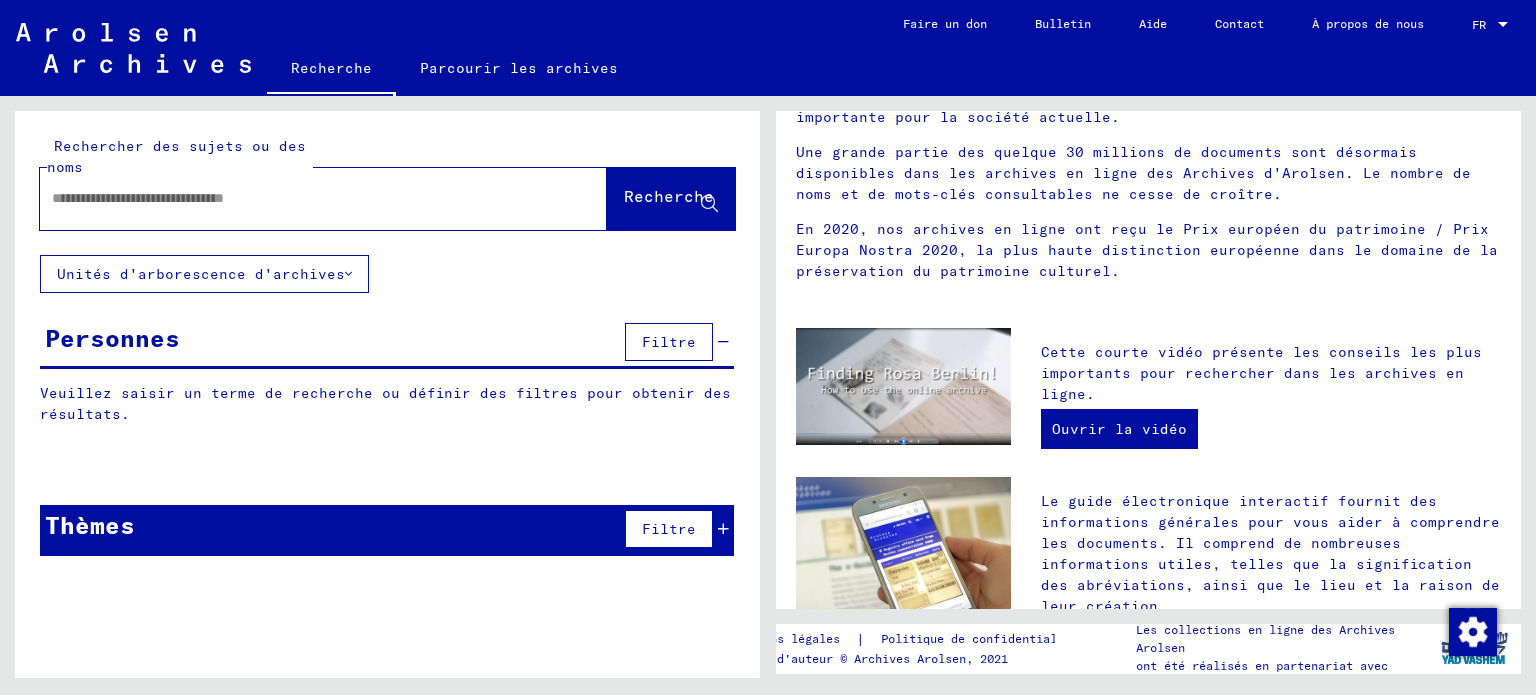 click 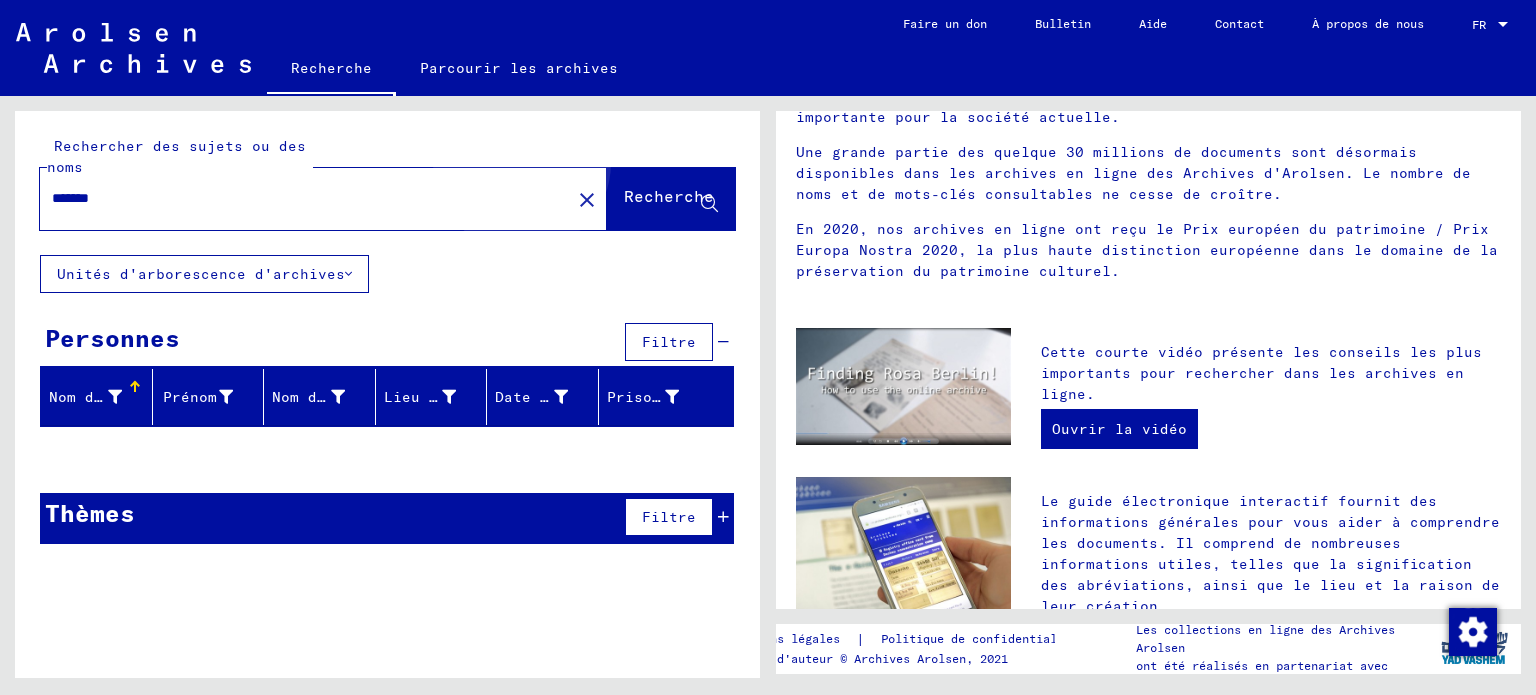 click on "Recherche" 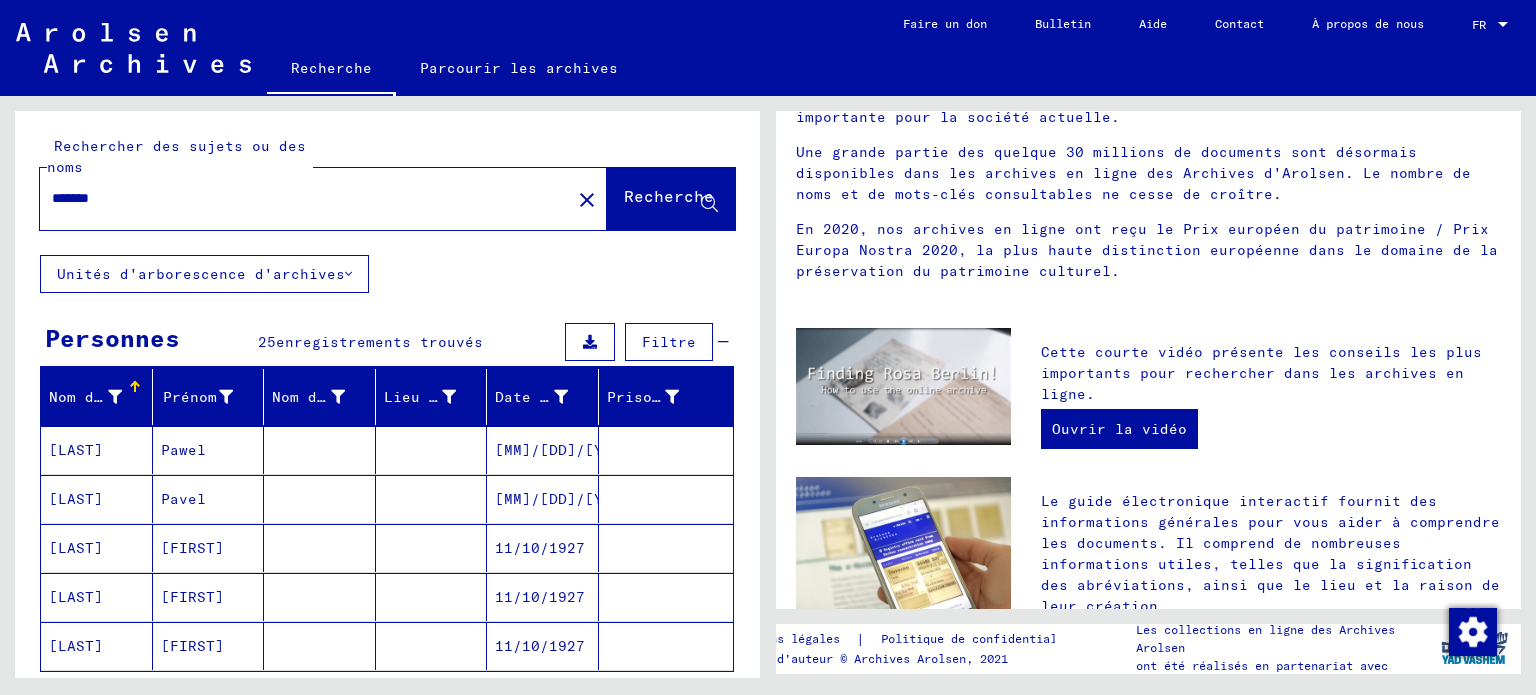 click on "Afficher tous les résultats de la recherche" at bounding box center [250, 701] 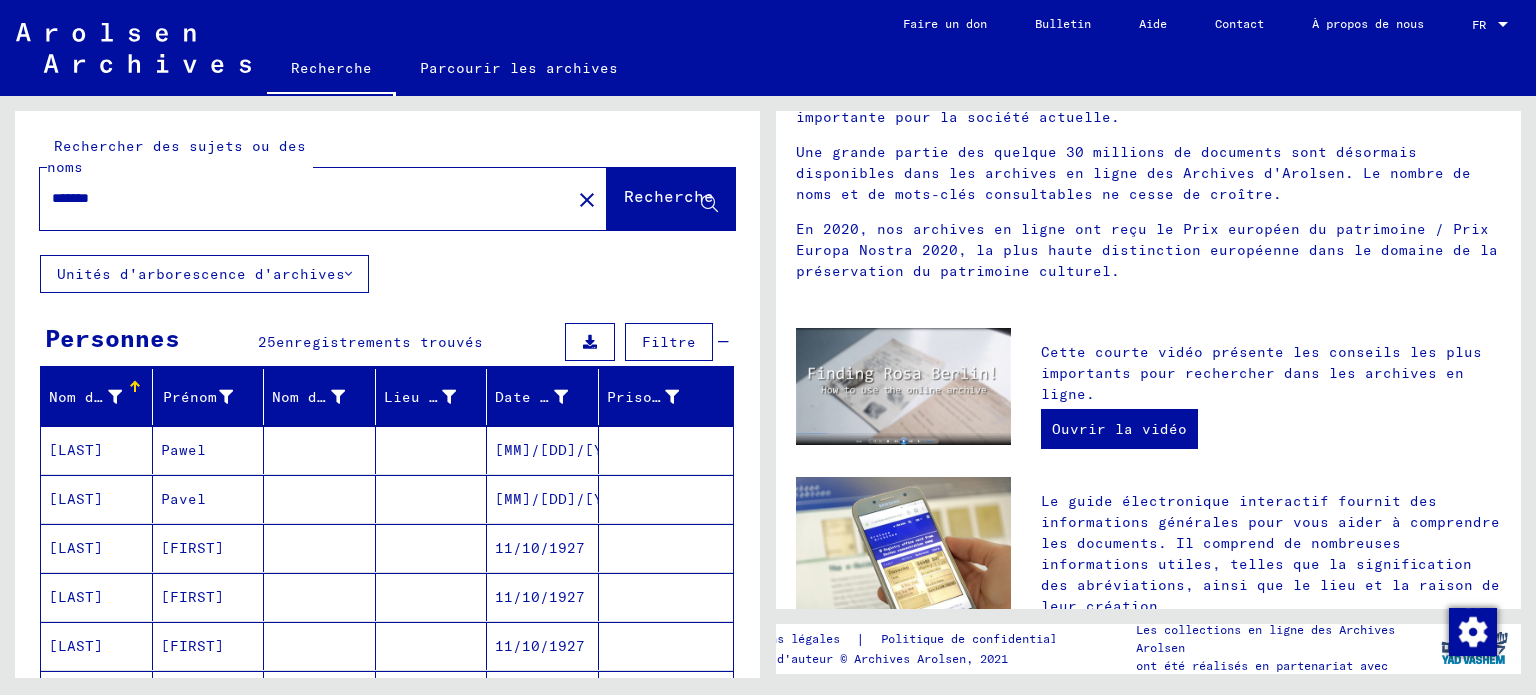 click on "******" at bounding box center (299, 198) 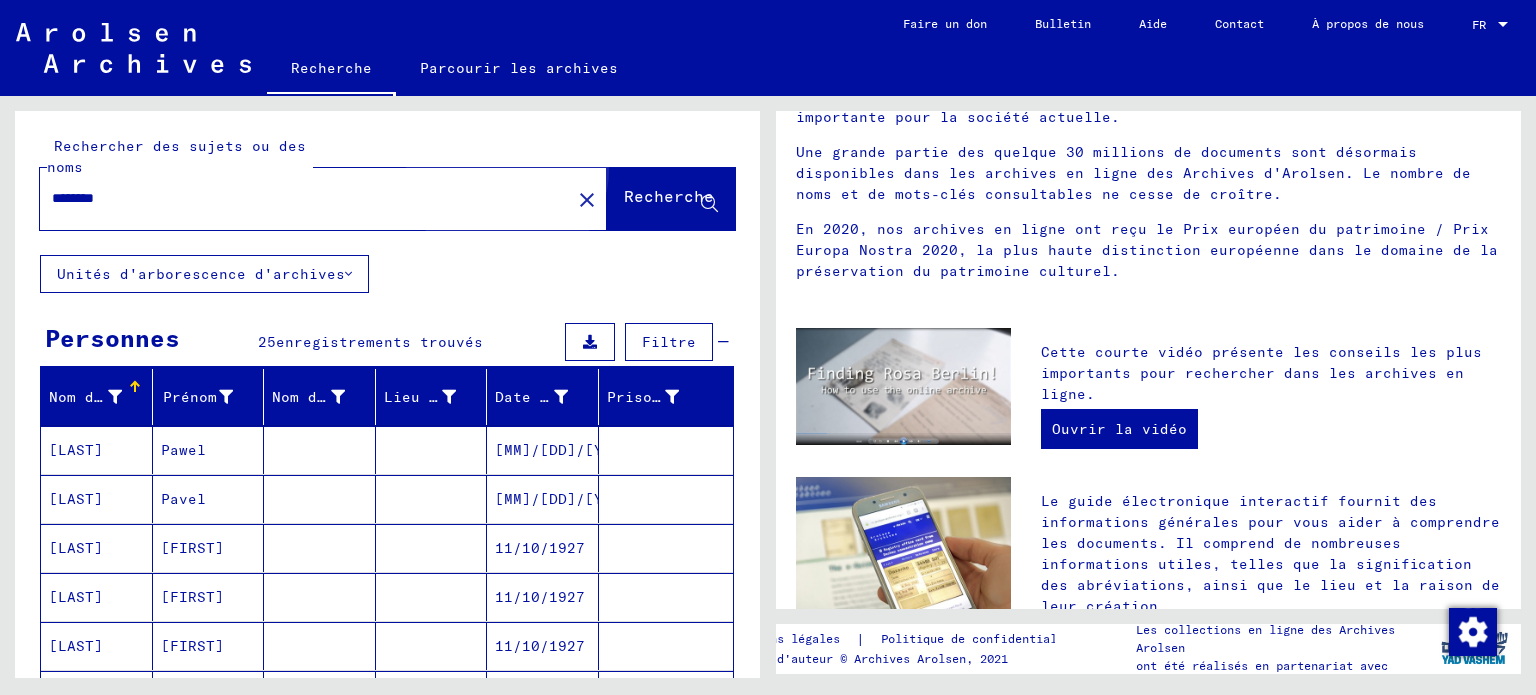 click on "Recherche" 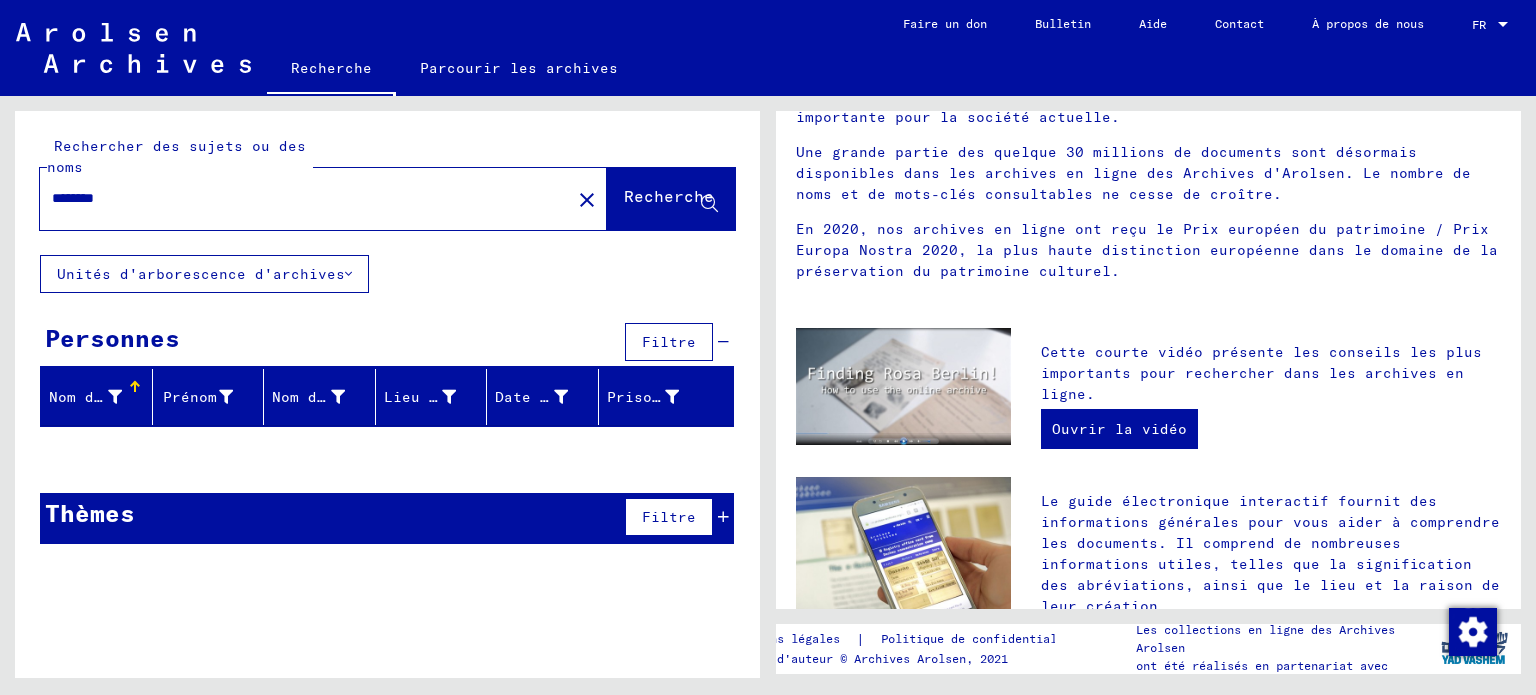 click on "********" at bounding box center [299, 198] 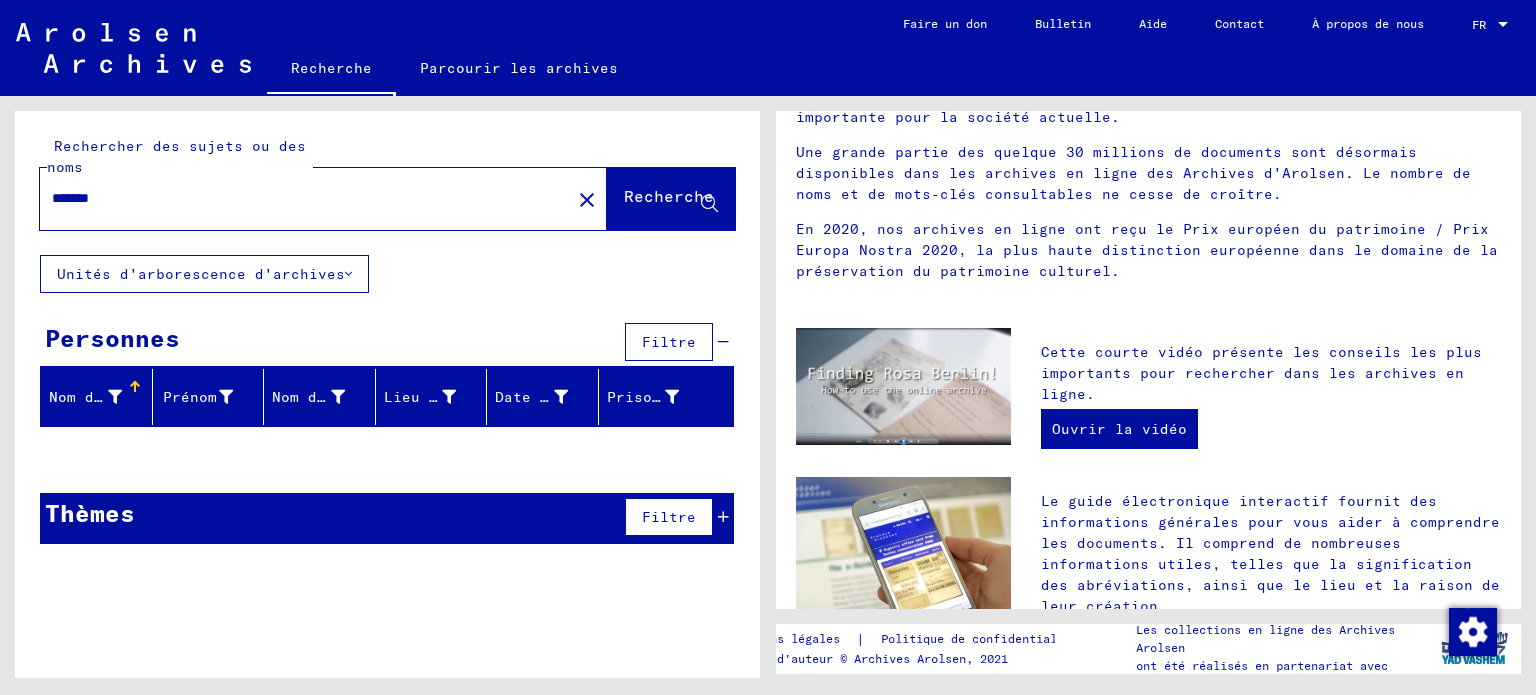 type on "*******" 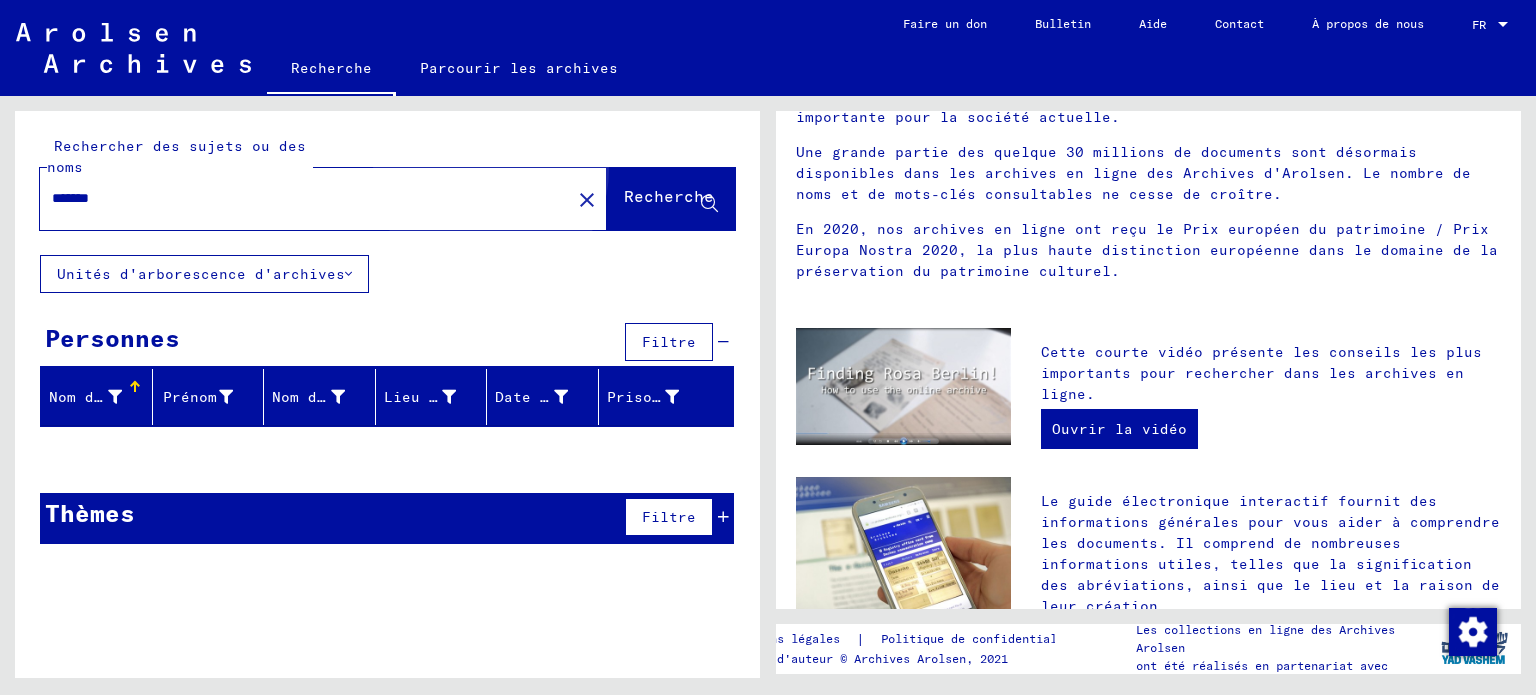 click on "Recherche" 